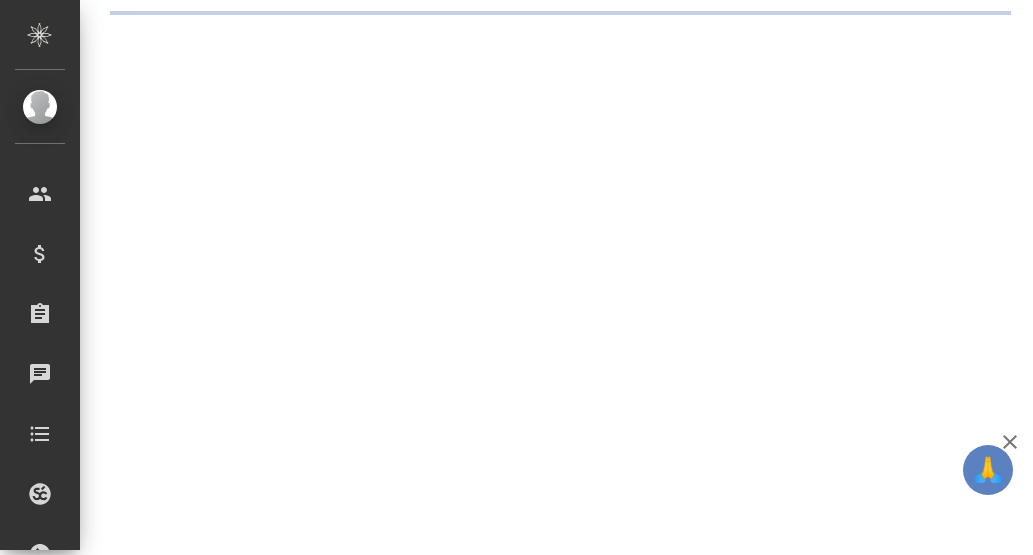 scroll, scrollTop: 0, scrollLeft: 0, axis: both 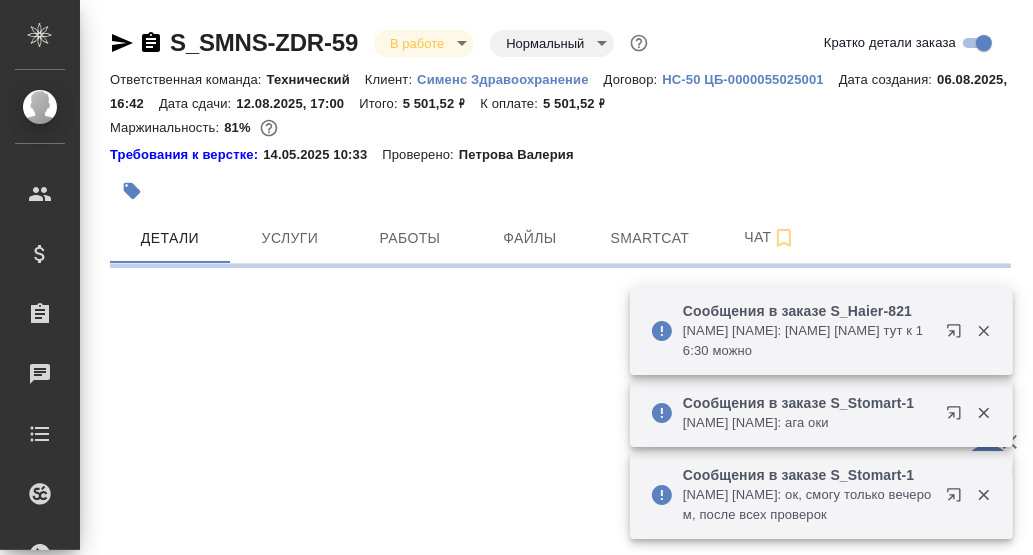 select on "RU" 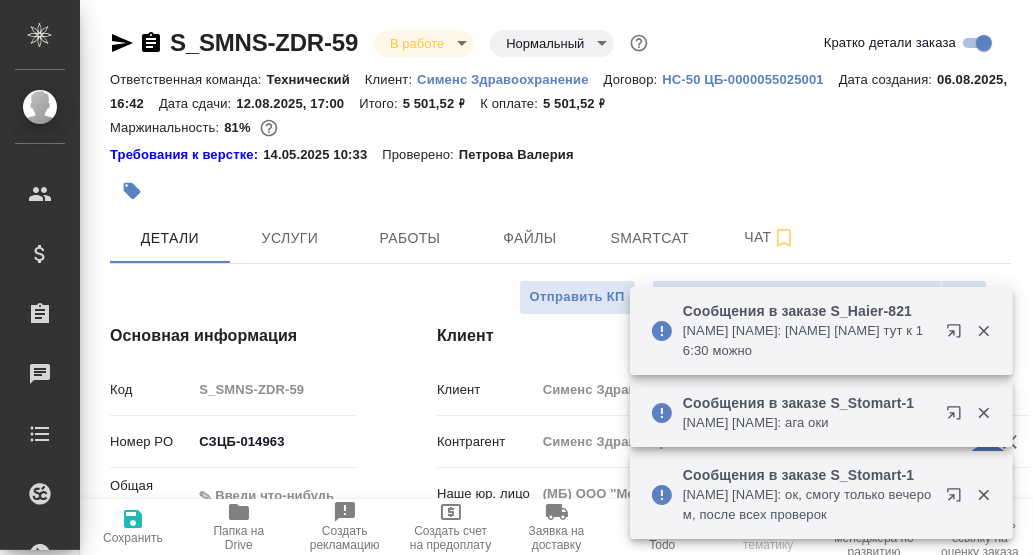 type on "x" 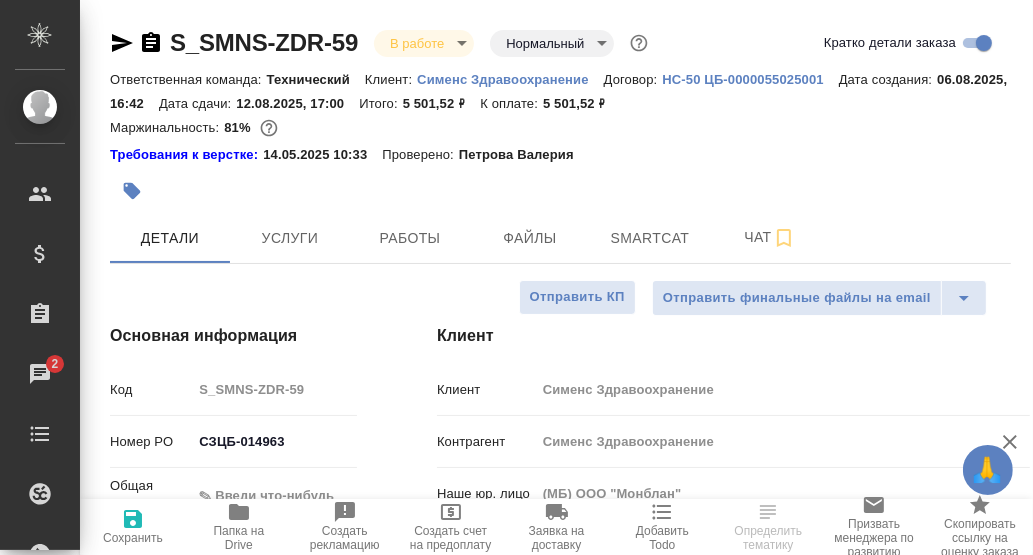 click 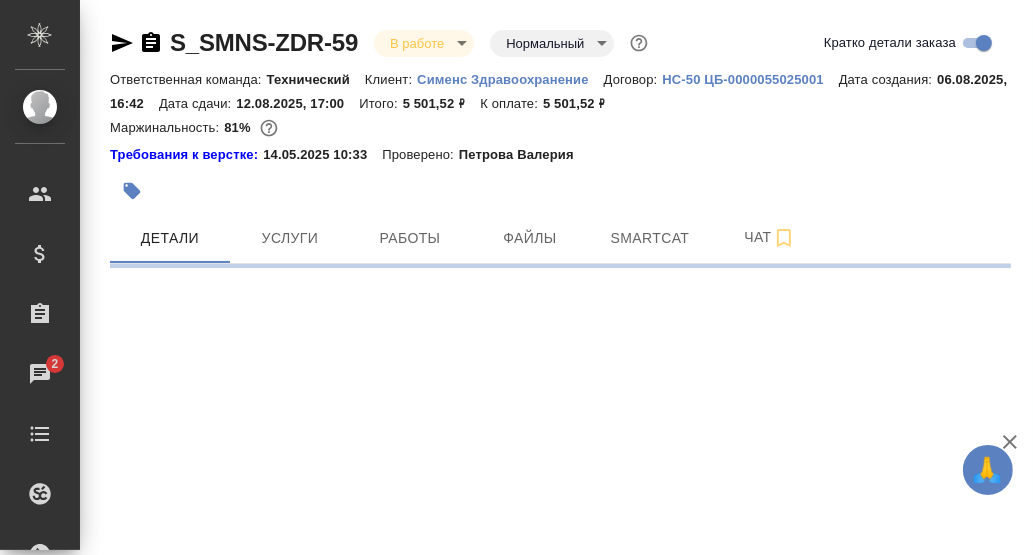 select on "RU" 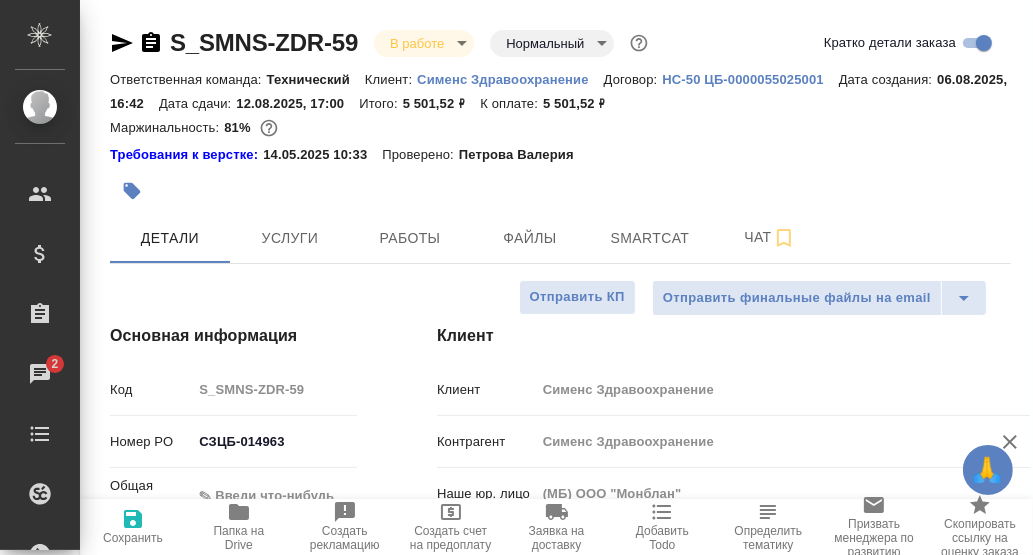 type on "x" 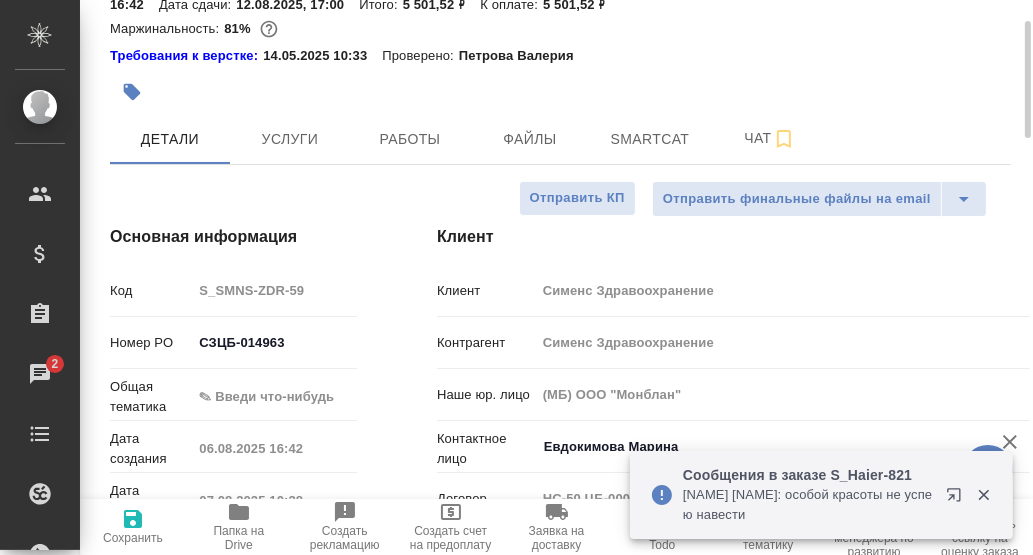 scroll, scrollTop: 199, scrollLeft: 0, axis: vertical 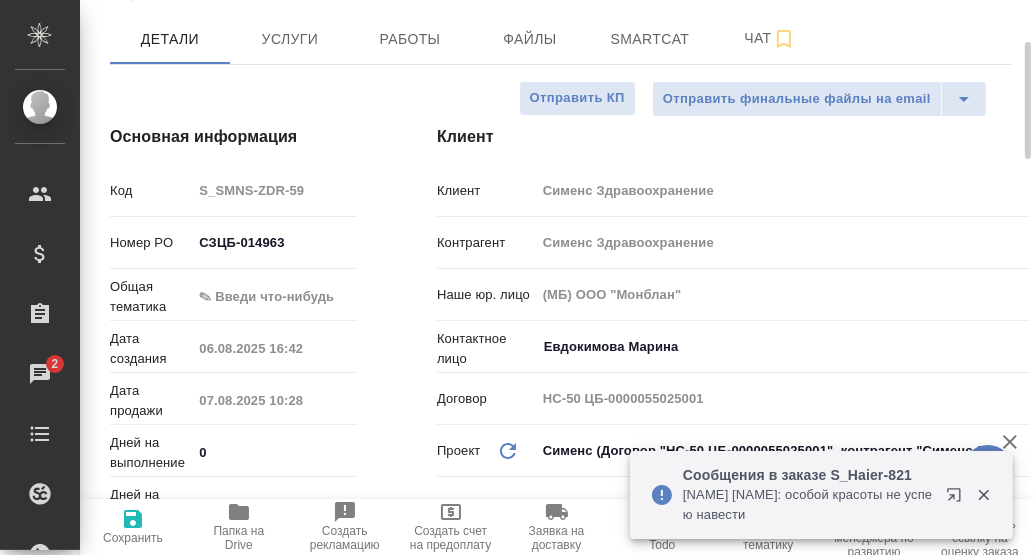 click on "🙏 .cls-1
fill:#fff;
AWATERA [NAME] [NAME] Клиенты Спецификации Заказы 2 Чаты Todo Проекты SC Исполнители Кандидаты Работы Входящие заявки Заявки на доставку Рекламации Проекты процессинга Конференции Выйти S_SMNS-ZDR-59 В работе inProgress Нормальный normal Кратко детали заказа Ответственная команда: Технический Клиент: Сименс Здравоохранение Договор: HC-50 ЦБ-0000055025001 Дата создания: 06.08.2025, 16:42 Дата сдачи: 12.08.2025, 17:00 Итого: 5 501,52 ₽ К оплате: 5 501,52 ₽ Маржинальность: 81% Требования к верстке: 14.05.2025 10:33 Проверено: [NAME] [NAME] Детали Услуги Работы Файлы Smartcat 0 3" at bounding box center [516, 277] 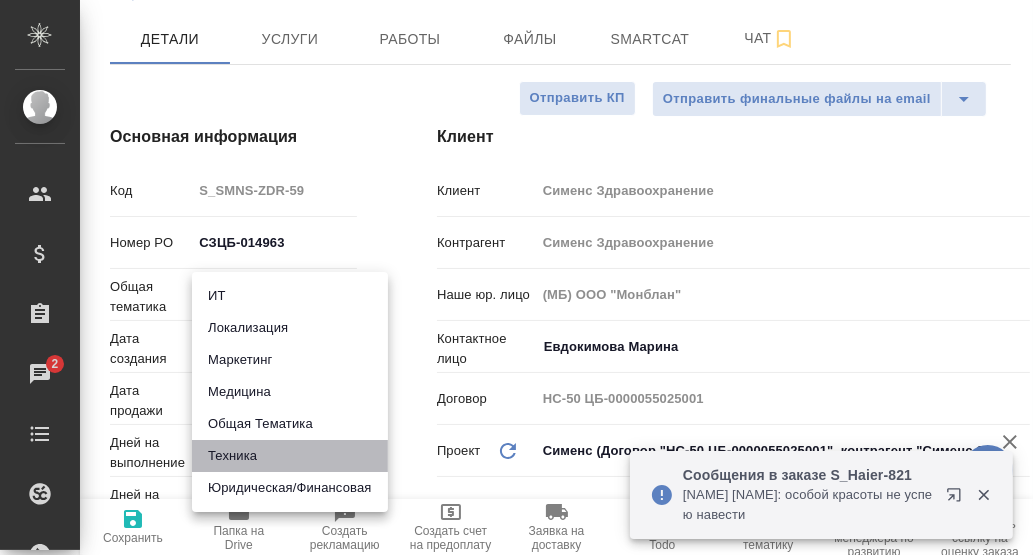 click on "Техника" at bounding box center [290, 456] 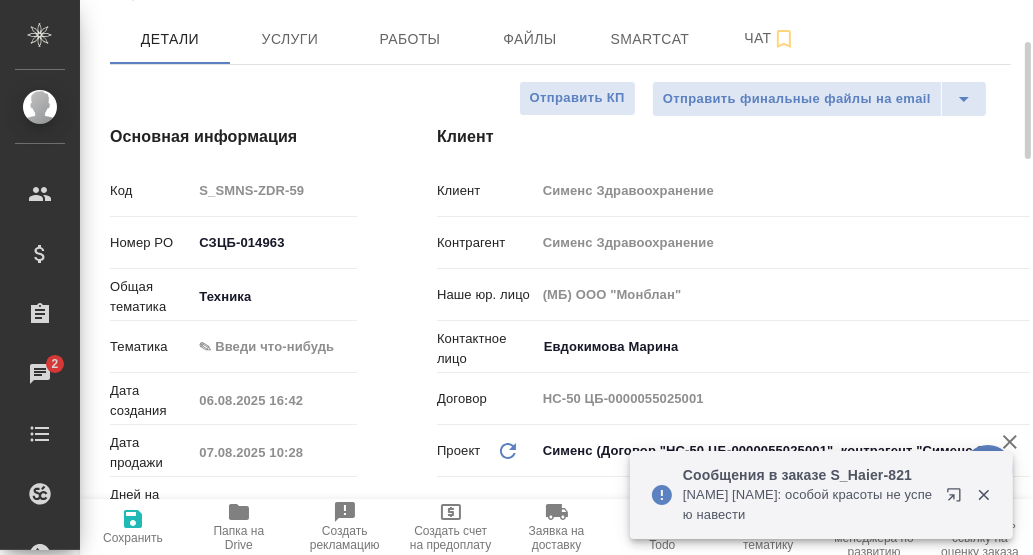 click on "Общая тематика Техника tech" at bounding box center [233, 303] 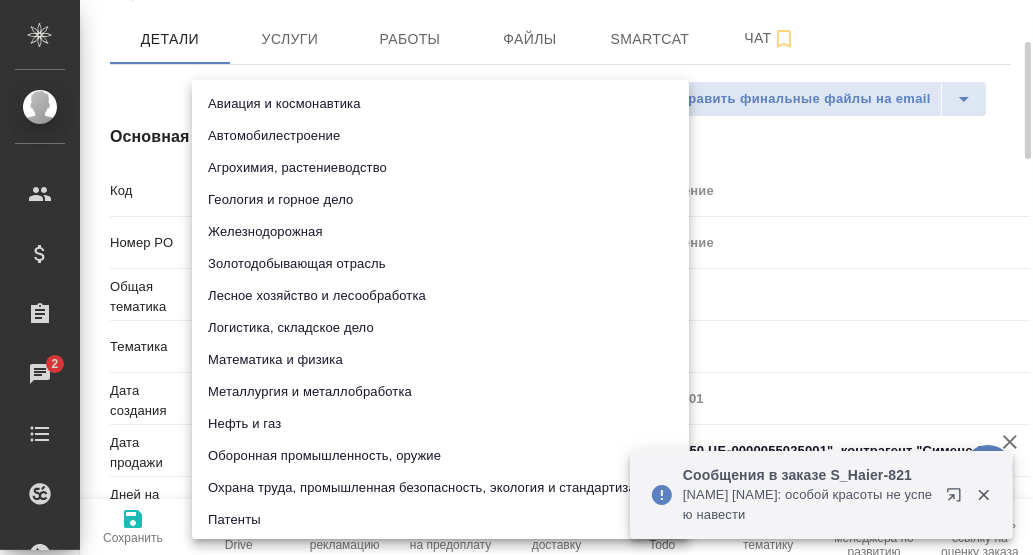 click on "🙏 .cls-1
fill:#fff;
AWATERA [NAME] [NAME] Клиенты Спецификации Заказы 2 Чаты Todo Проекты SC Исполнители Кандидаты Работы Входящие заявки Заявки на доставку Рекламации Проекты процессинга Конференции Выйти S_SMNS-ZDR-59 В работе inProgress Нормальный normal Кратко детали заказа Ответственная команда: Технический Клиент: Сименс Здравоохранение Договор: HC-50 ЦБ-0000055025001 Дата создания: 06.08.2025, 16:42 Дата сдачи: 12.08.2025, 17:00 Итого: 5 501,52 ₽ К оплате: 5 501,52 ₽ Маржинальность: 81% Требования к верстке: 14.05.2025 10:33 Проверено: [NAME] [NAME] Детали Услуги Работы Файлы Smartcat tech" at bounding box center (516, 277) 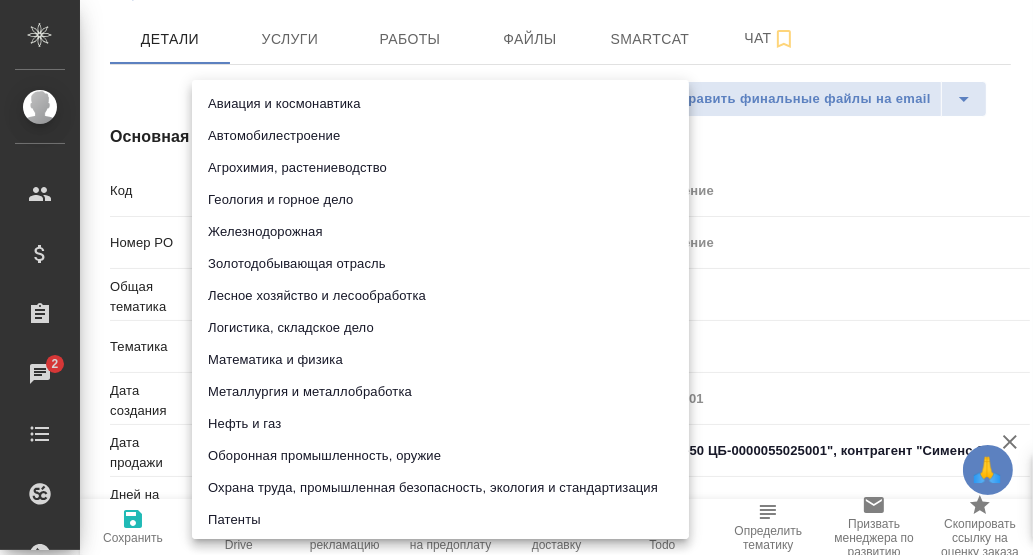 scroll, scrollTop: 99, scrollLeft: 0, axis: vertical 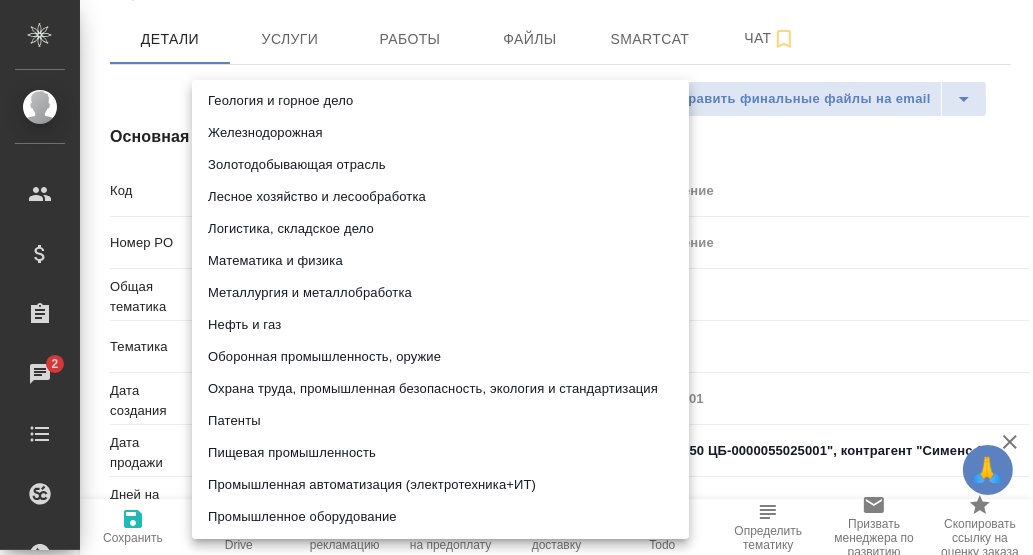 click on "Промышленное оборудование" at bounding box center [440, 517] 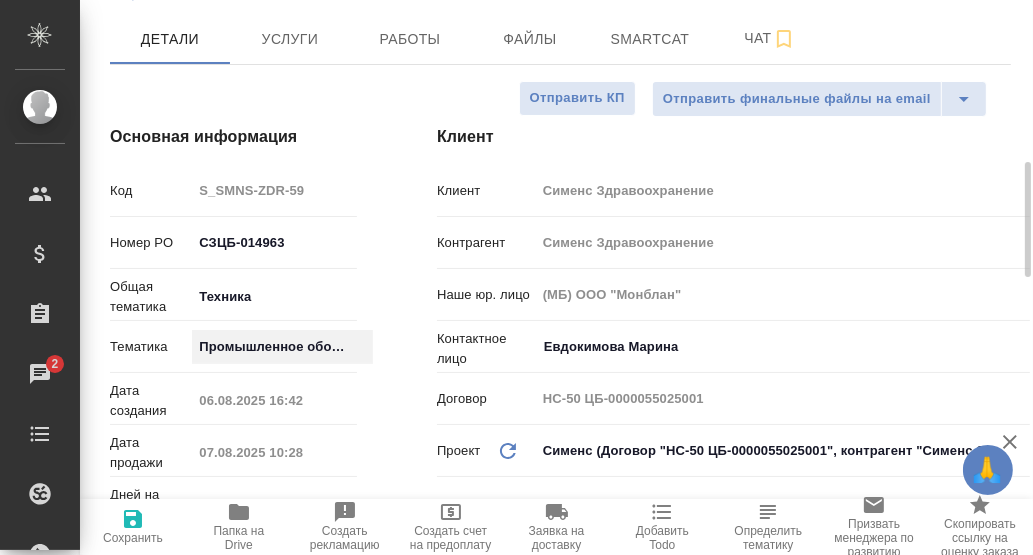scroll, scrollTop: 499, scrollLeft: 0, axis: vertical 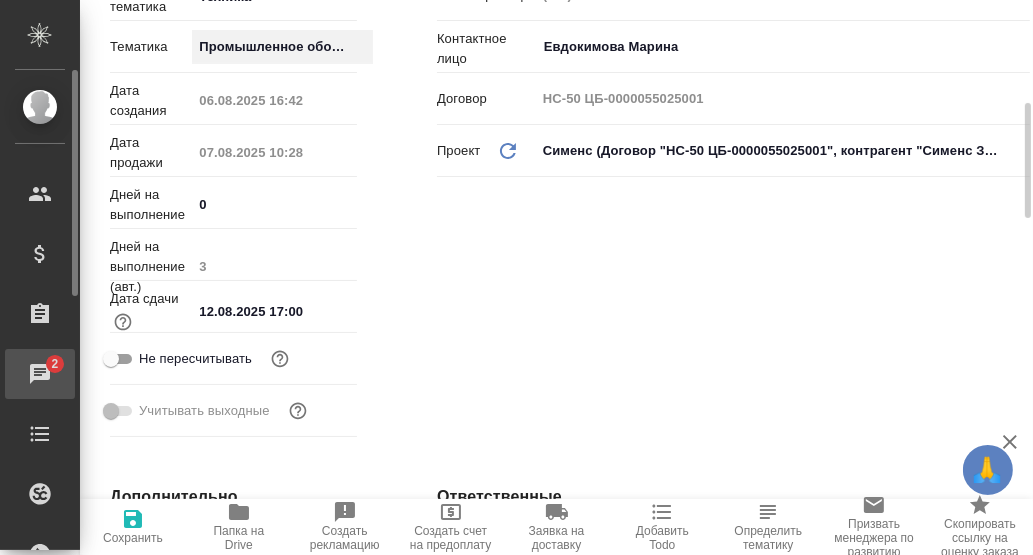 type on "x" 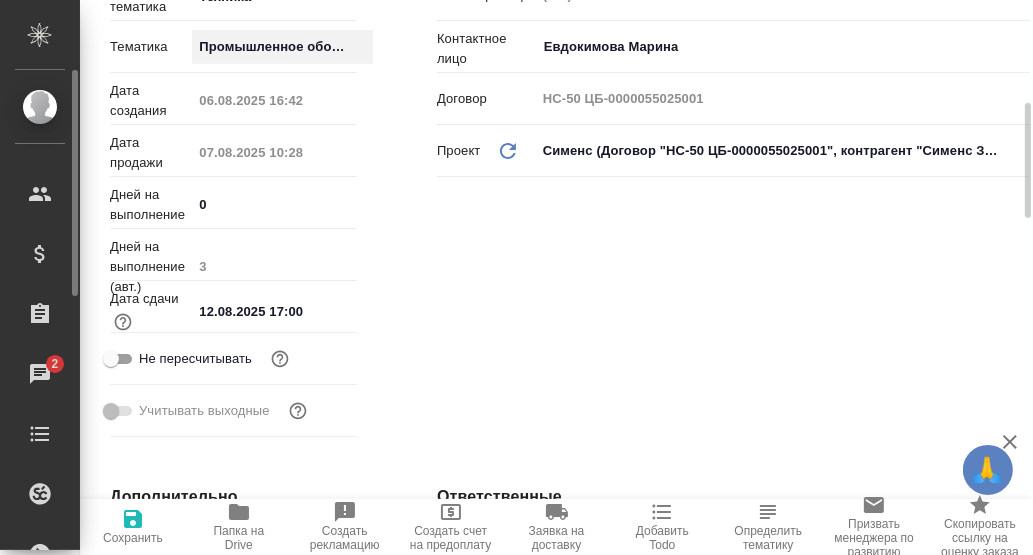 type on "x" 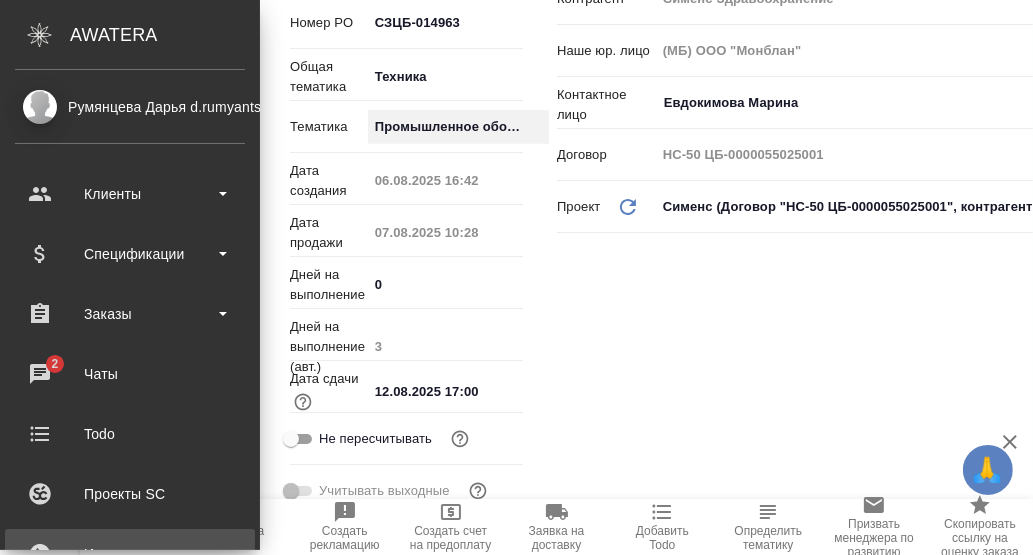 type on "x" 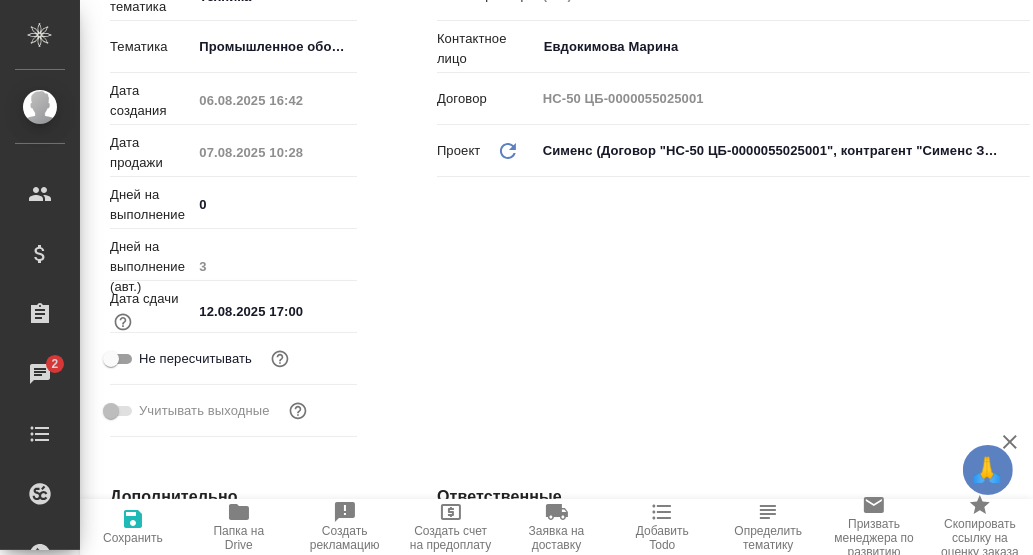 click 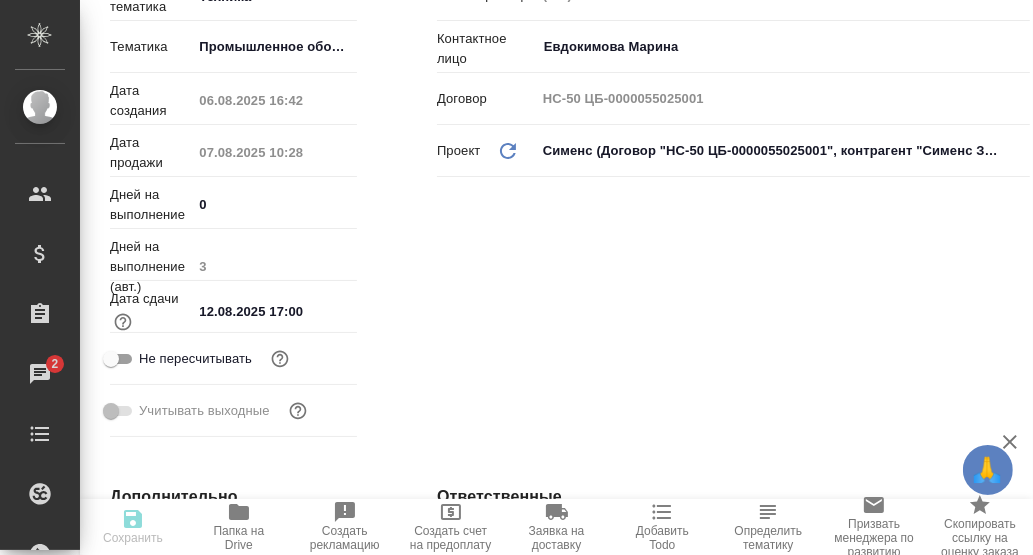 type on "x" 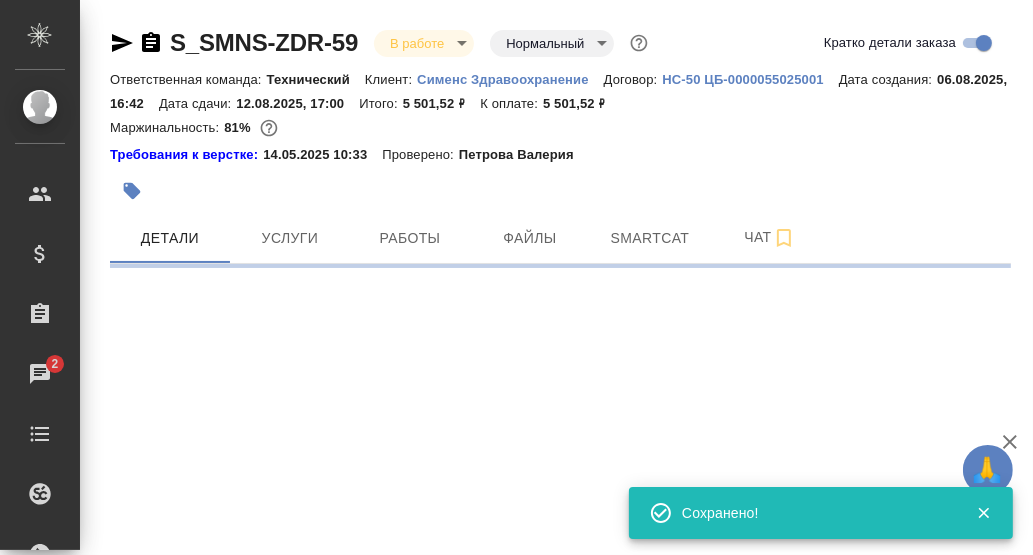 scroll, scrollTop: 0, scrollLeft: 0, axis: both 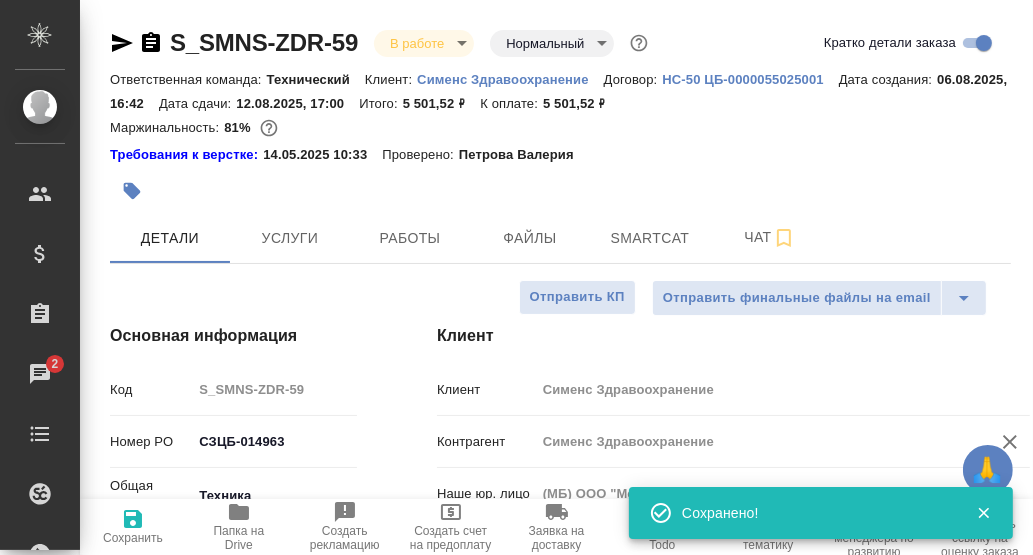 type on "x" 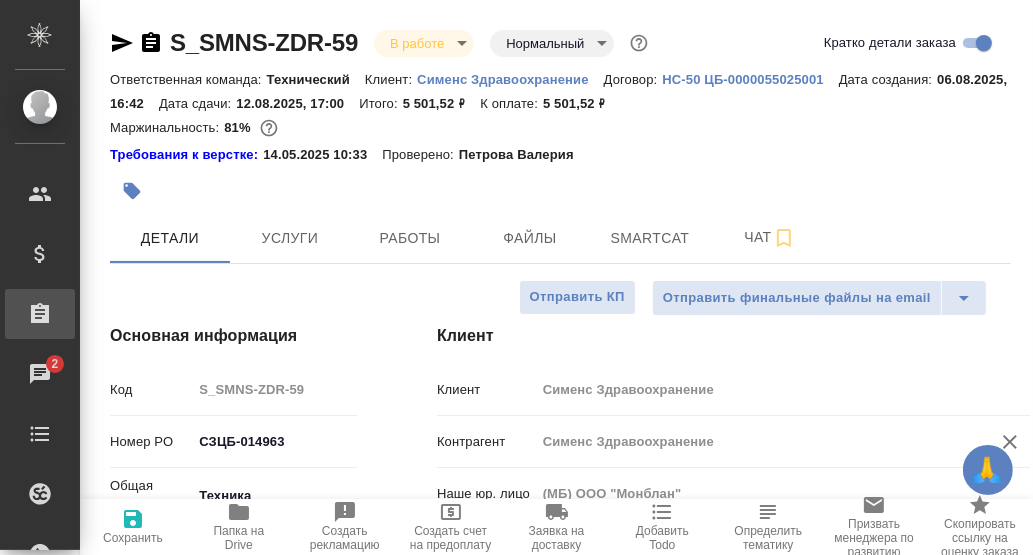 type on "x" 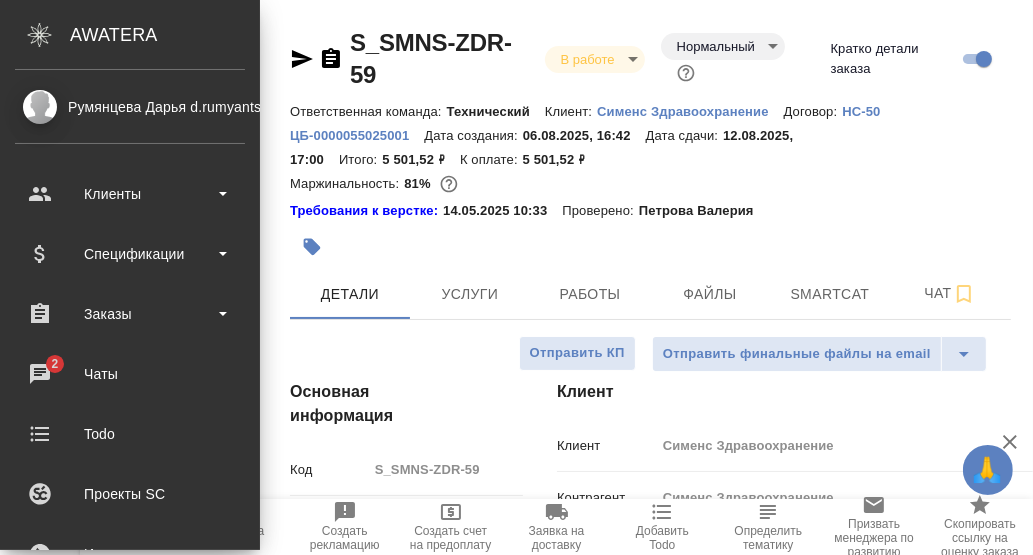 type on "x" 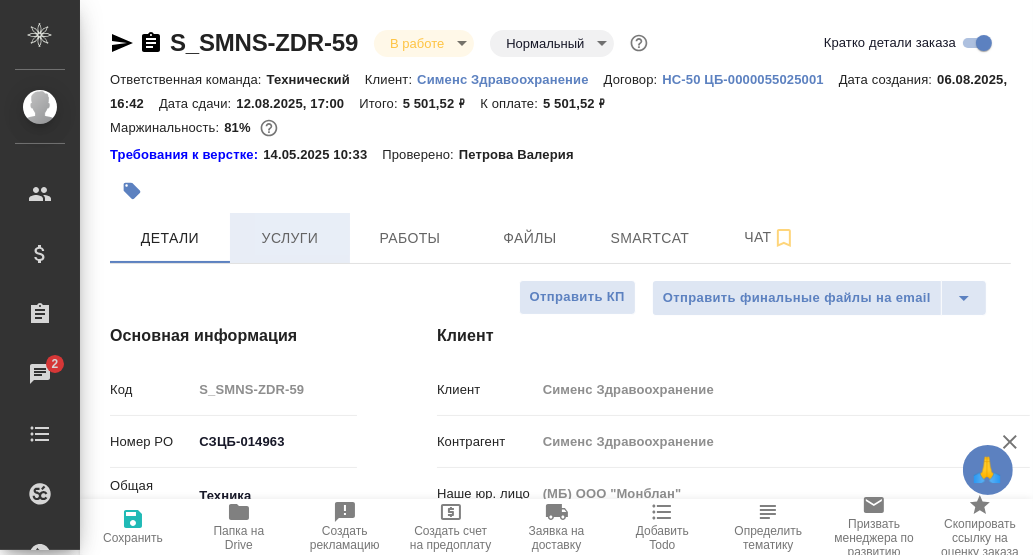 click on "Услуги" at bounding box center [290, 238] 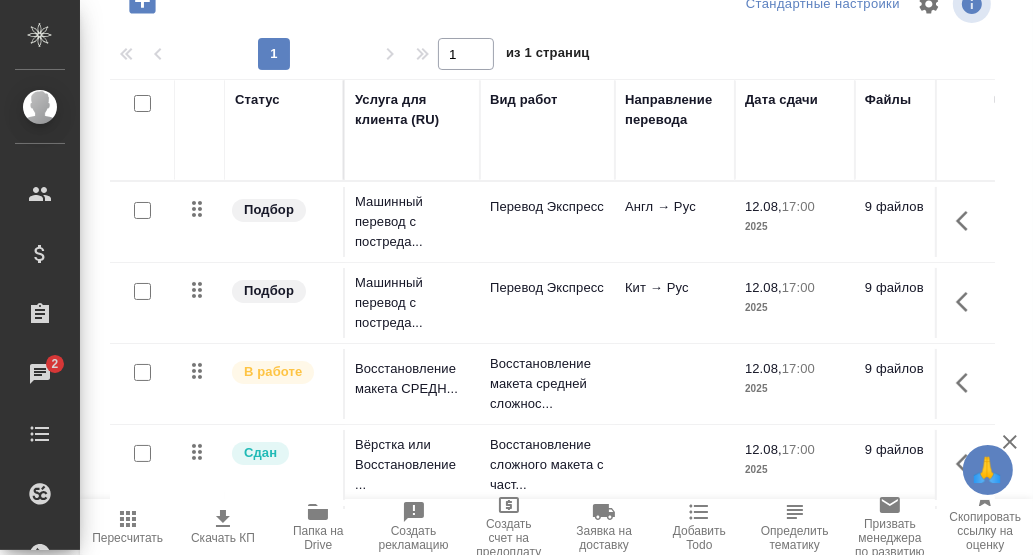 scroll, scrollTop: 304, scrollLeft: 0, axis: vertical 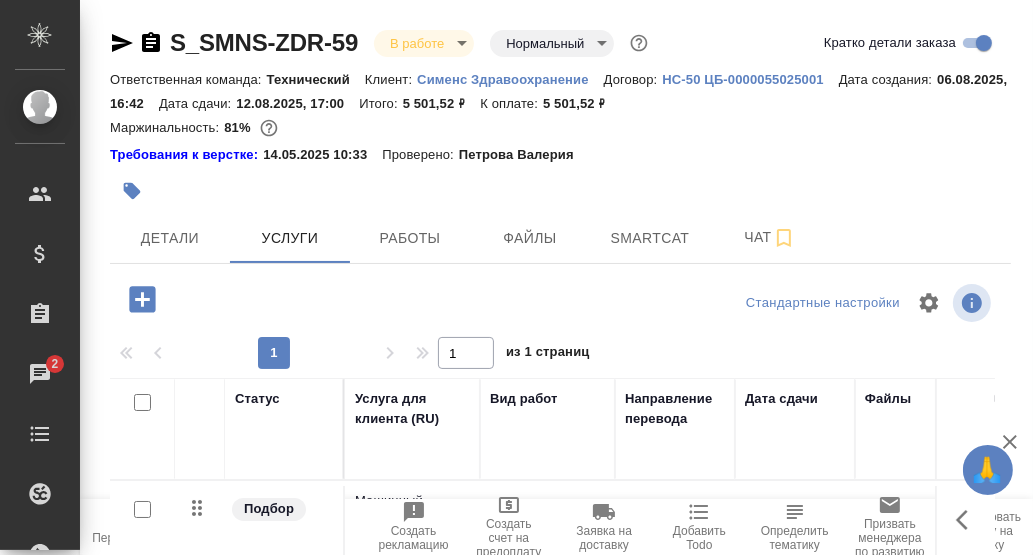 click 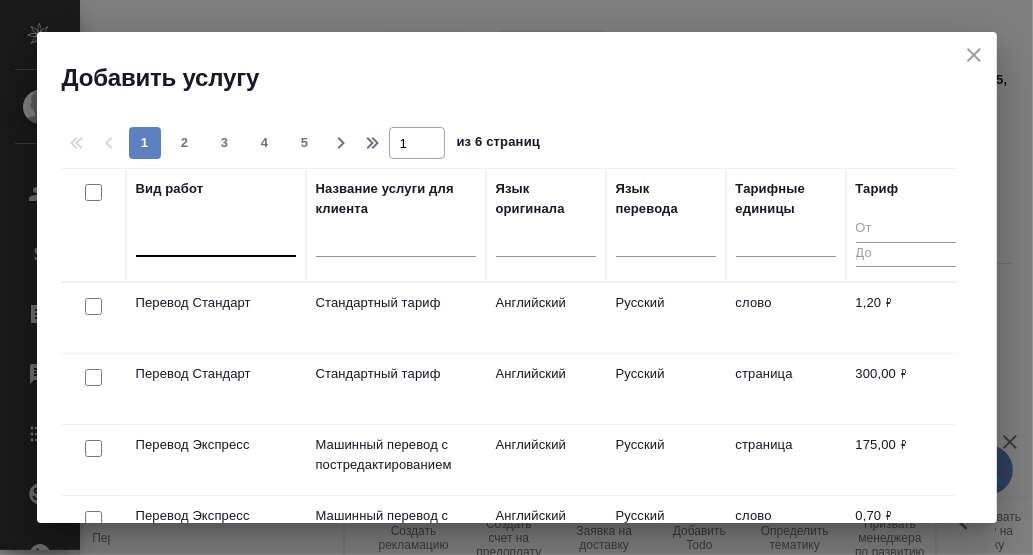 click at bounding box center [216, 236] 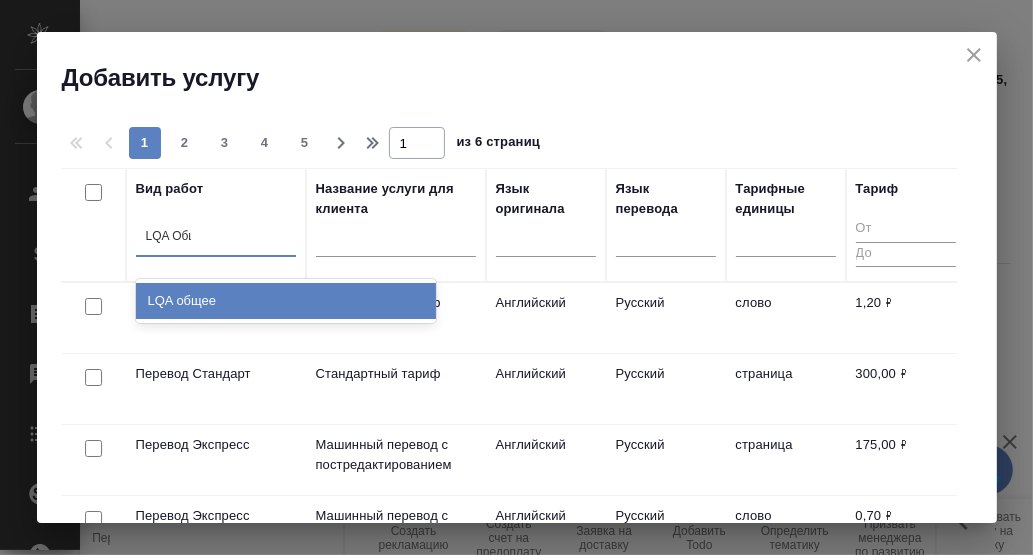 type on "LQA Обще" 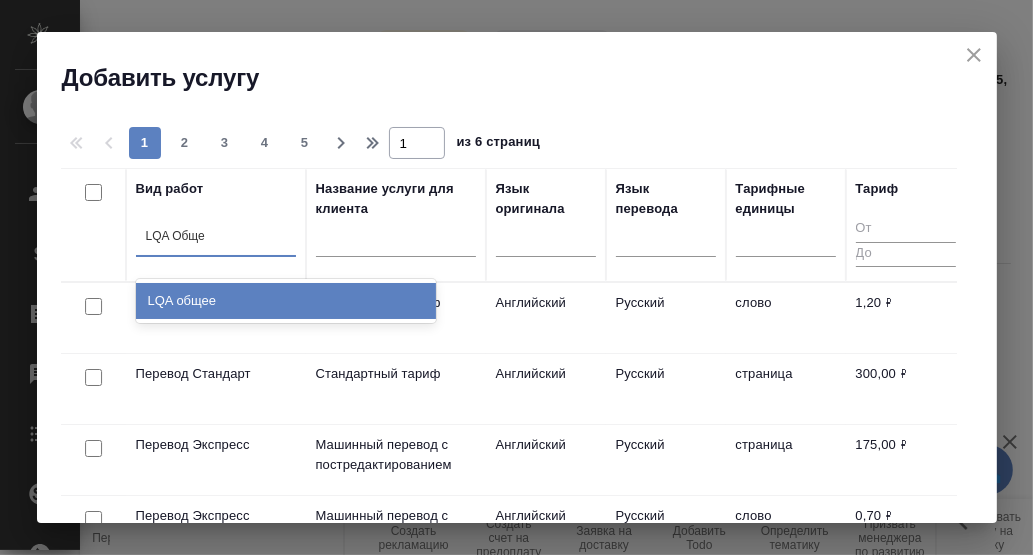 click on "LQA общее" at bounding box center [286, 301] 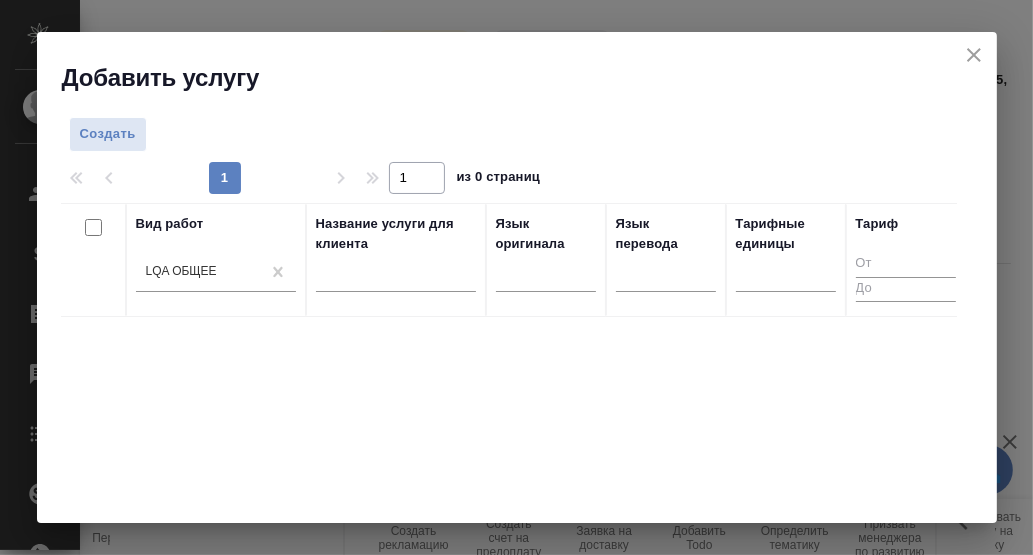 click on "Вид работ LQA общее Название услуги для клиента Язык оригинала   Язык перевода   Тарифные единицы   Тариф" at bounding box center (509, 503) 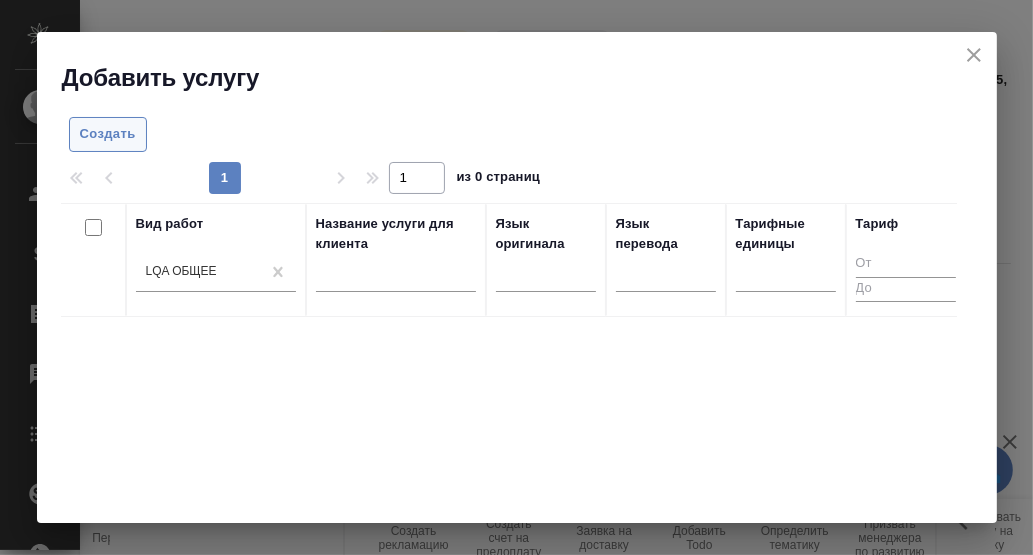 click on "Создать" at bounding box center (108, 134) 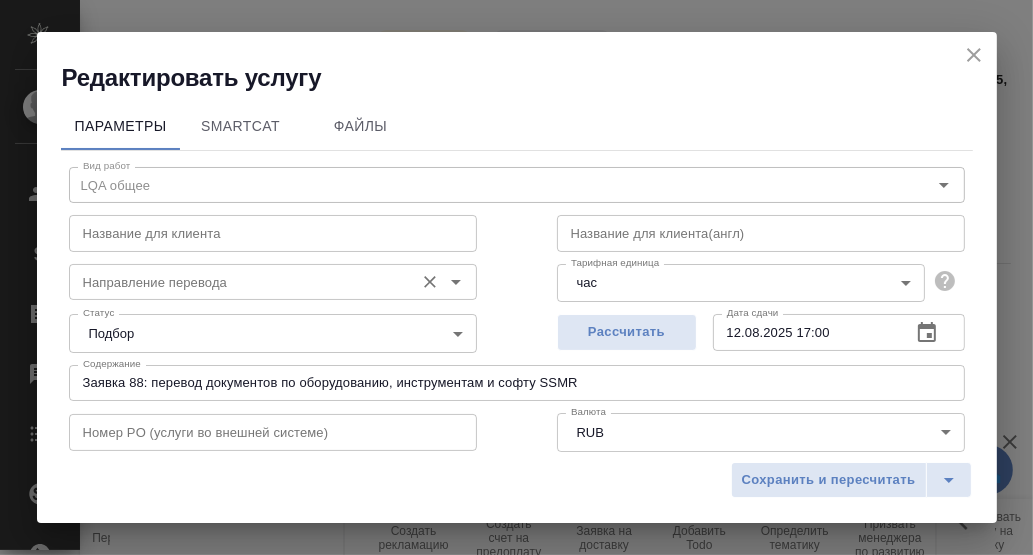 click on "Направление перевода" at bounding box center (239, 282) 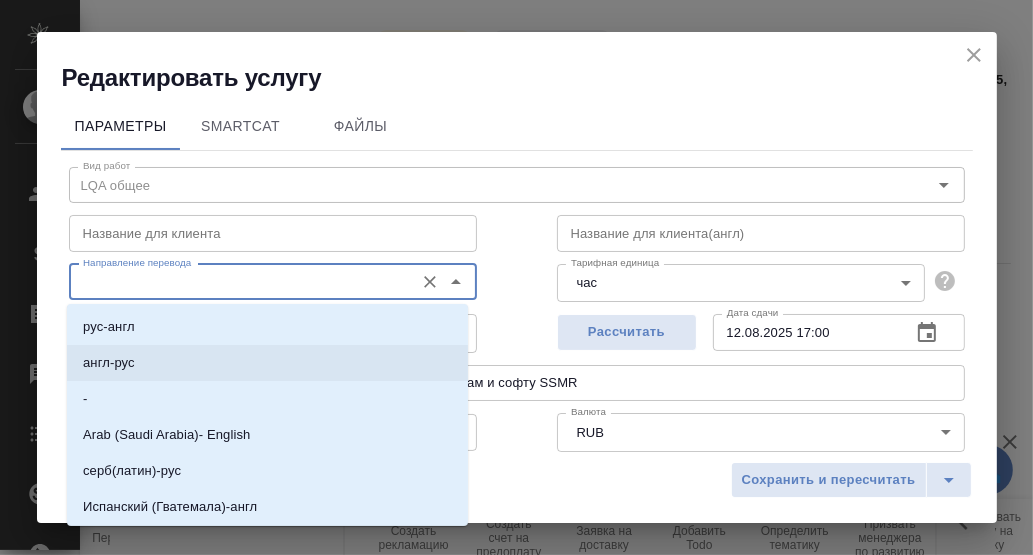 click on "англ-рус" at bounding box center [267, 363] 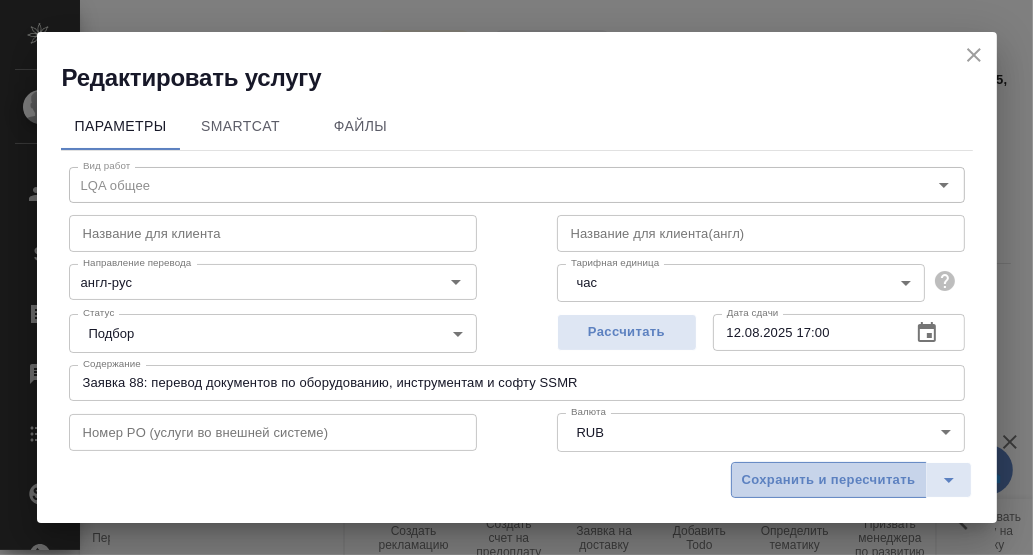 click on "Сохранить и пересчитать" at bounding box center (829, 480) 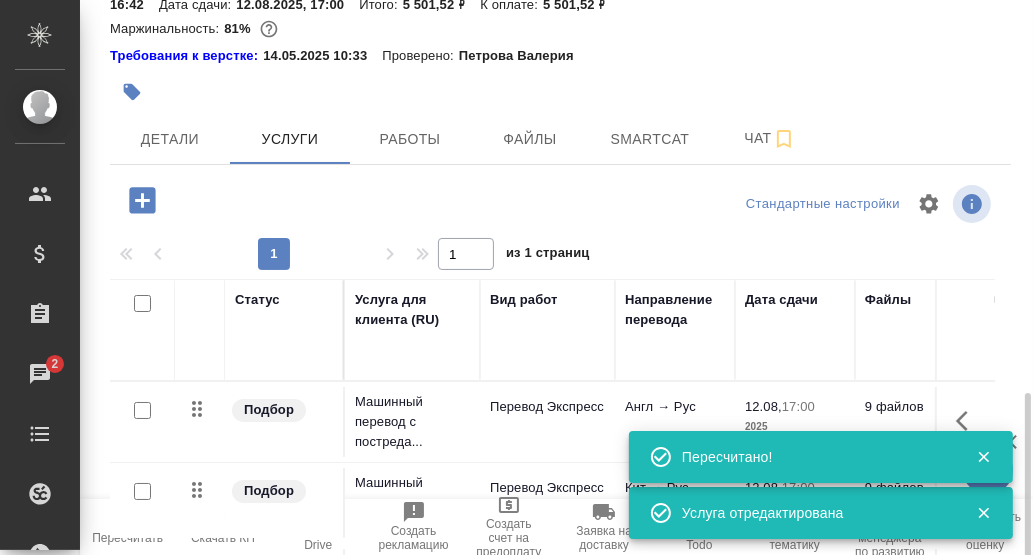 scroll, scrollTop: 304, scrollLeft: 0, axis: vertical 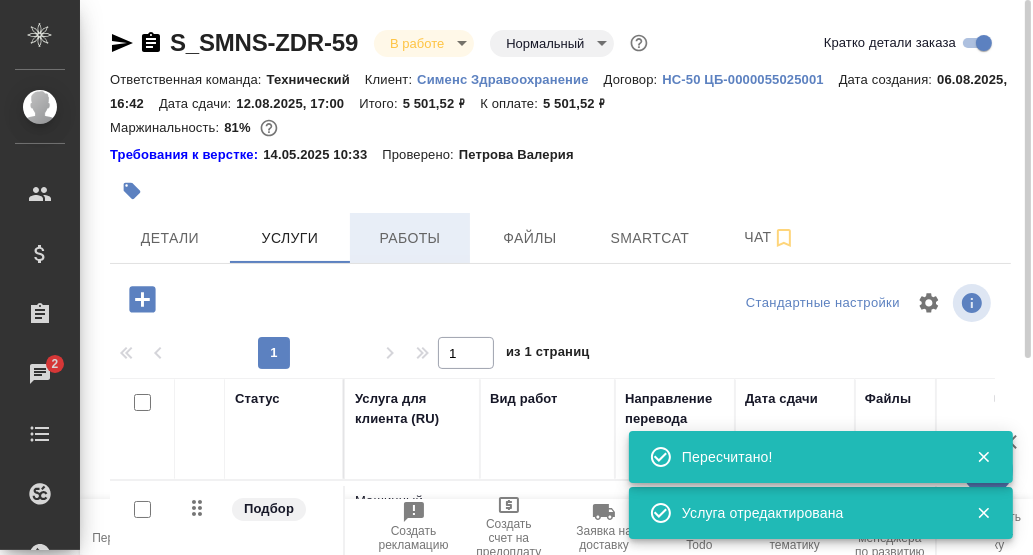 click on "Работы" at bounding box center (410, 238) 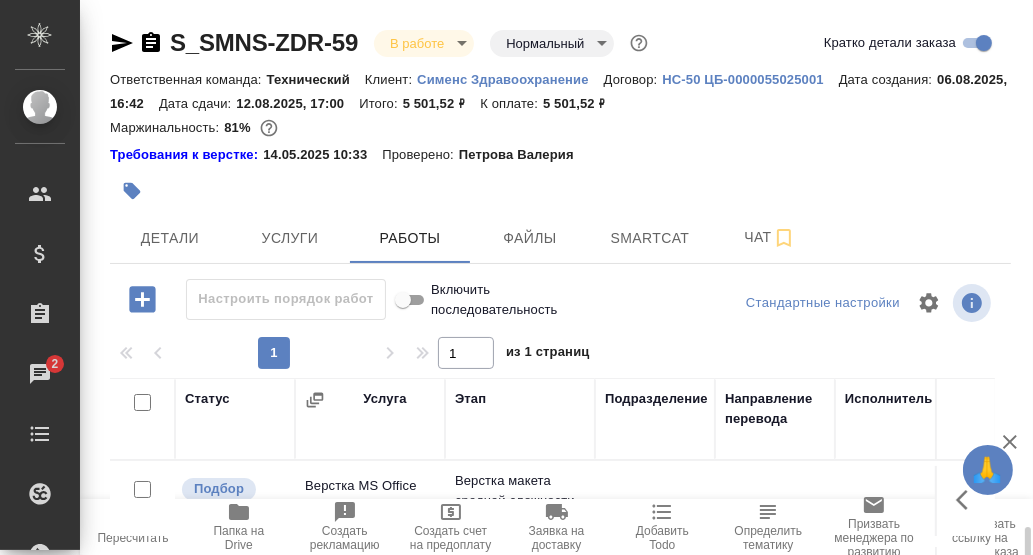 scroll, scrollTop: 323, scrollLeft: 0, axis: vertical 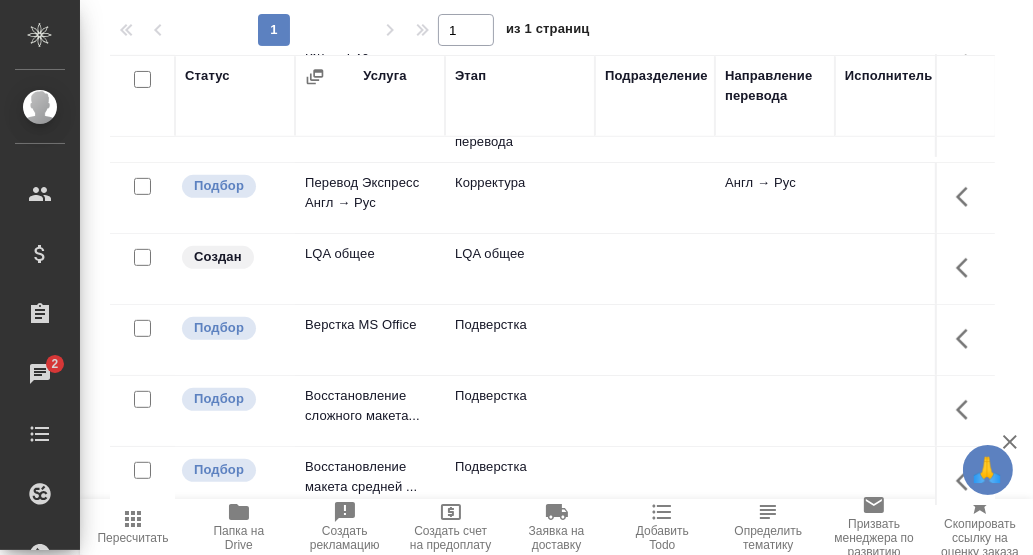 click 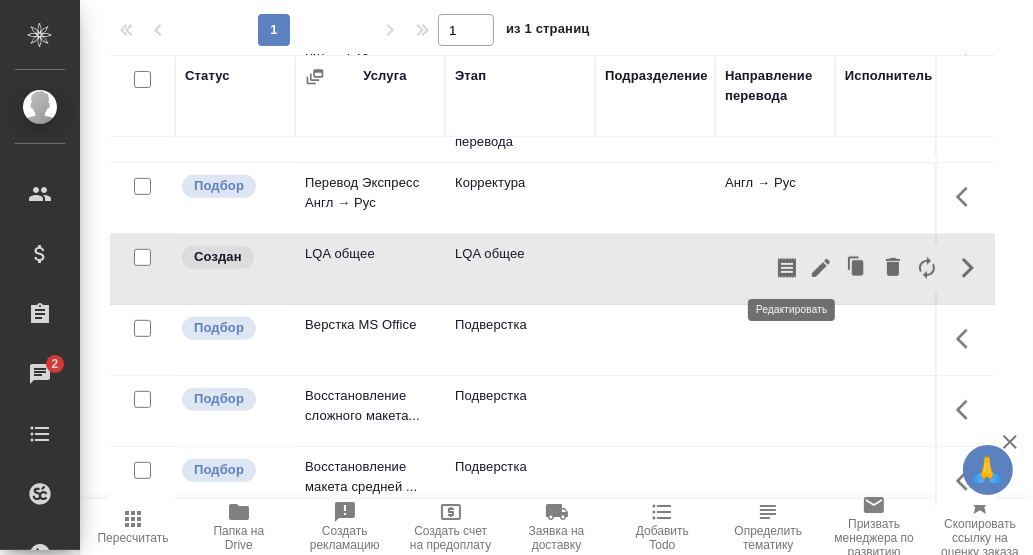 click 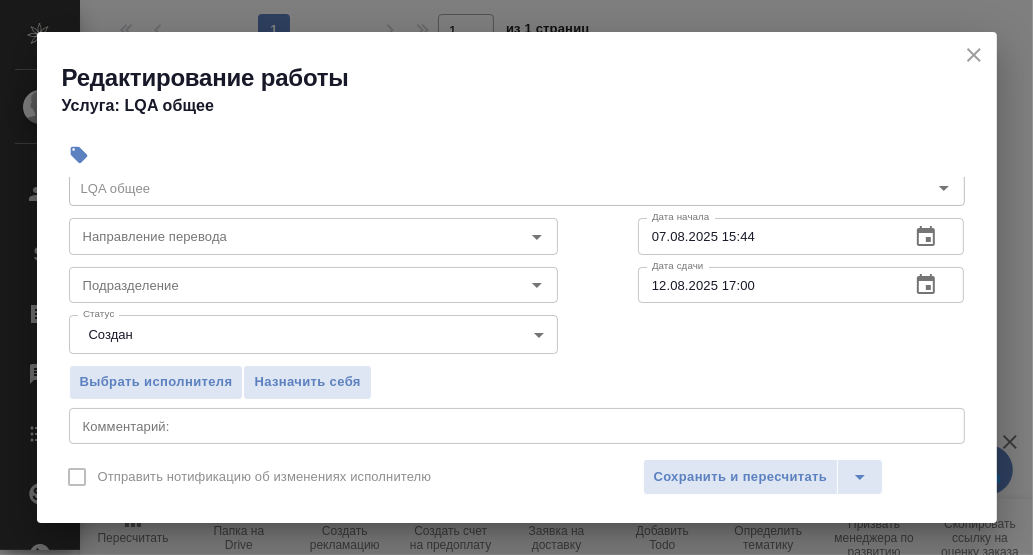 scroll, scrollTop: 99, scrollLeft: 0, axis: vertical 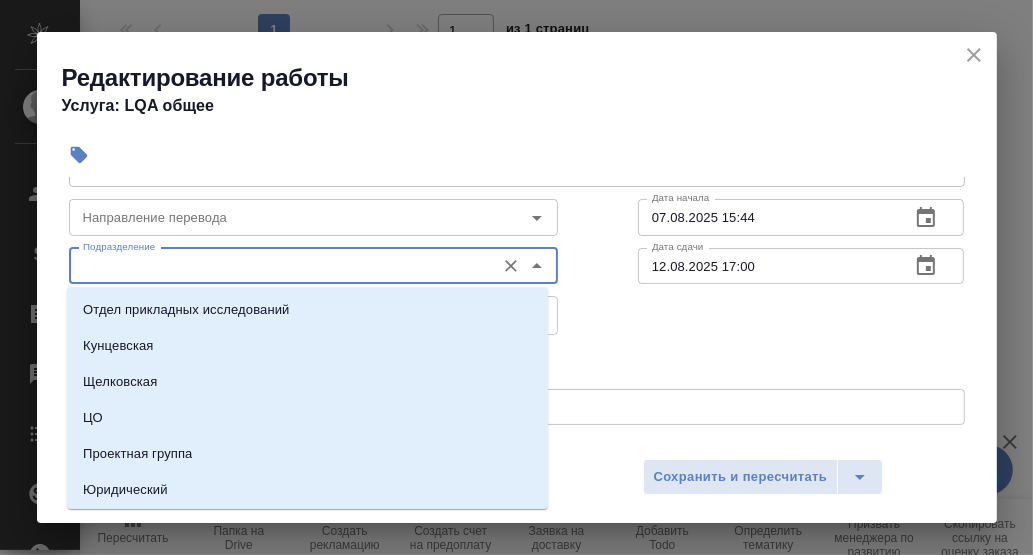 click on "Подразделение" at bounding box center (280, 266) 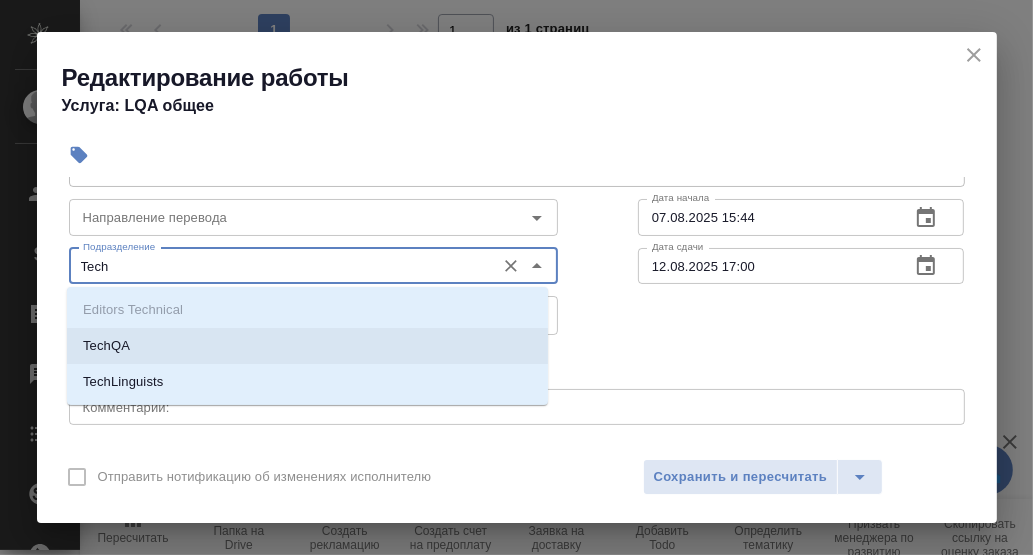 click on "TechQA" at bounding box center (106, 346) 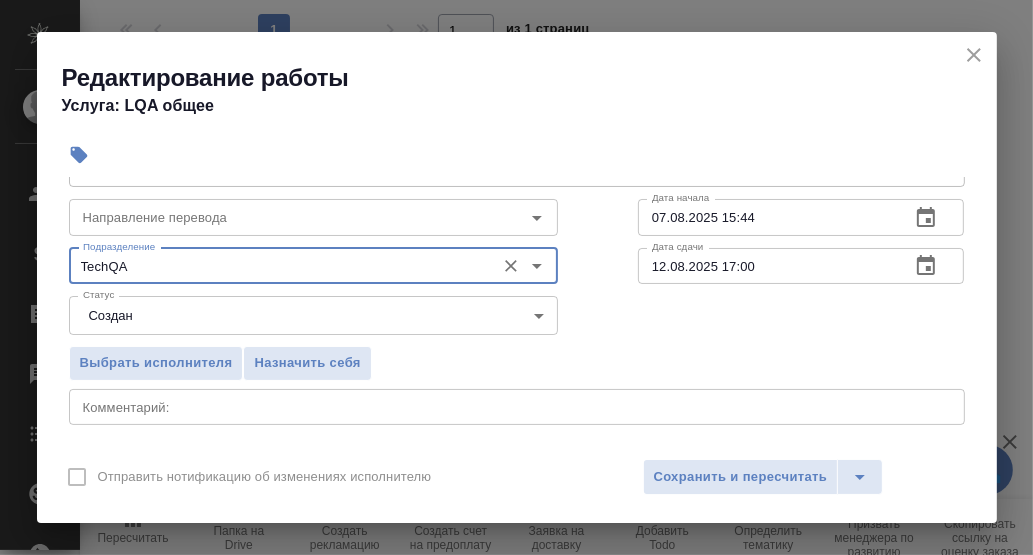 scroll, scrollTop: 0, scrollLeft: 0, axis: both 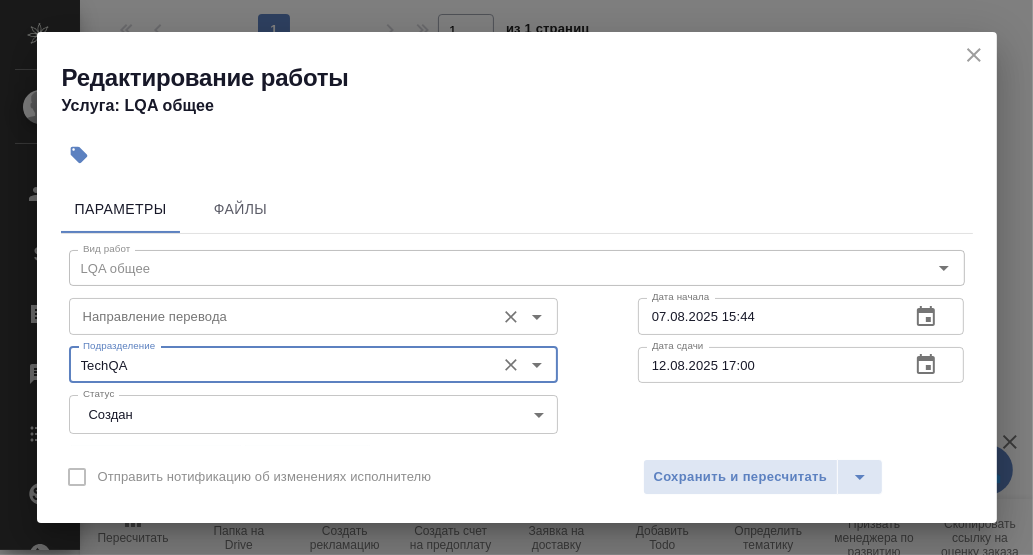 type on "TechQA" 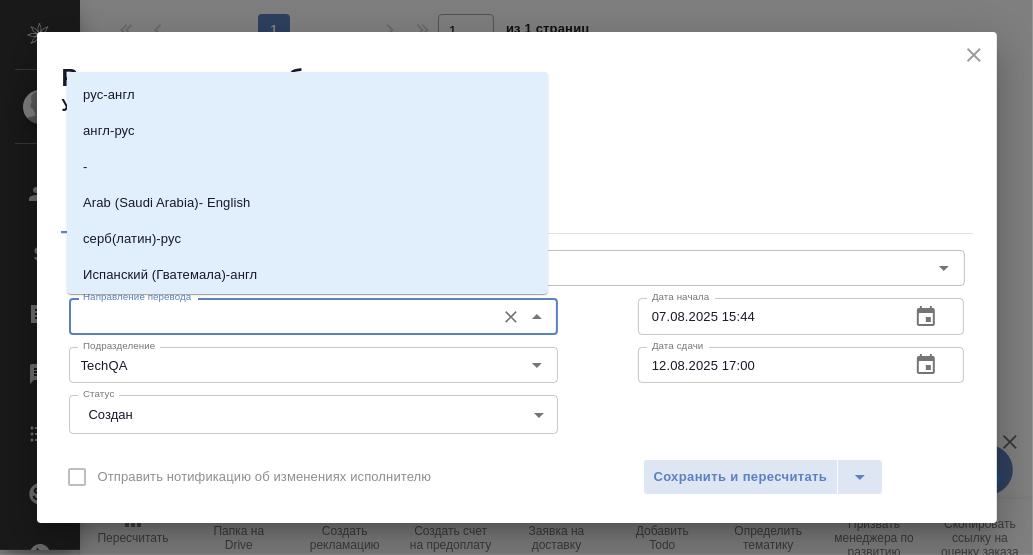 click on "Направление перевода" at bounding box center [280, 316] 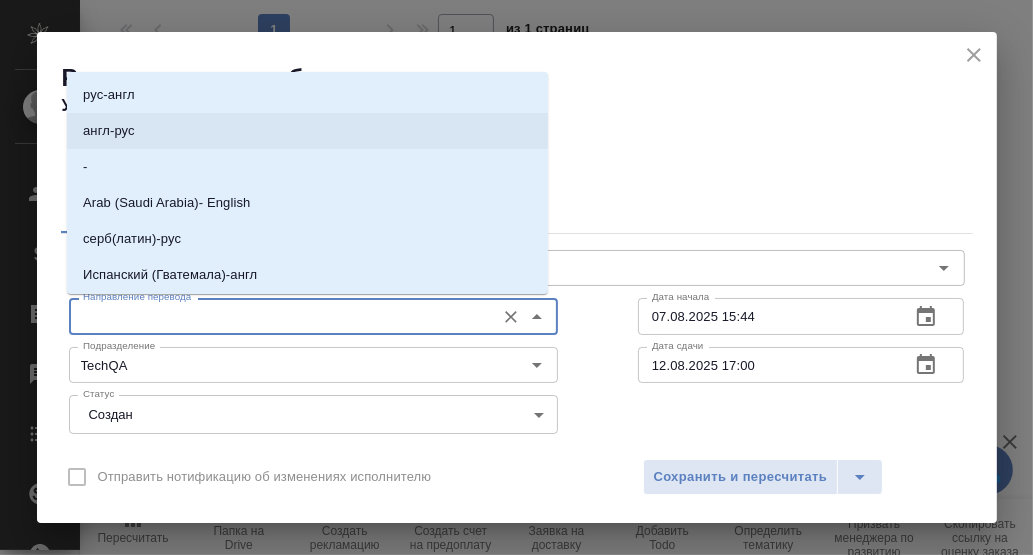click on "англ-рус" at bounding box center (307, 131) 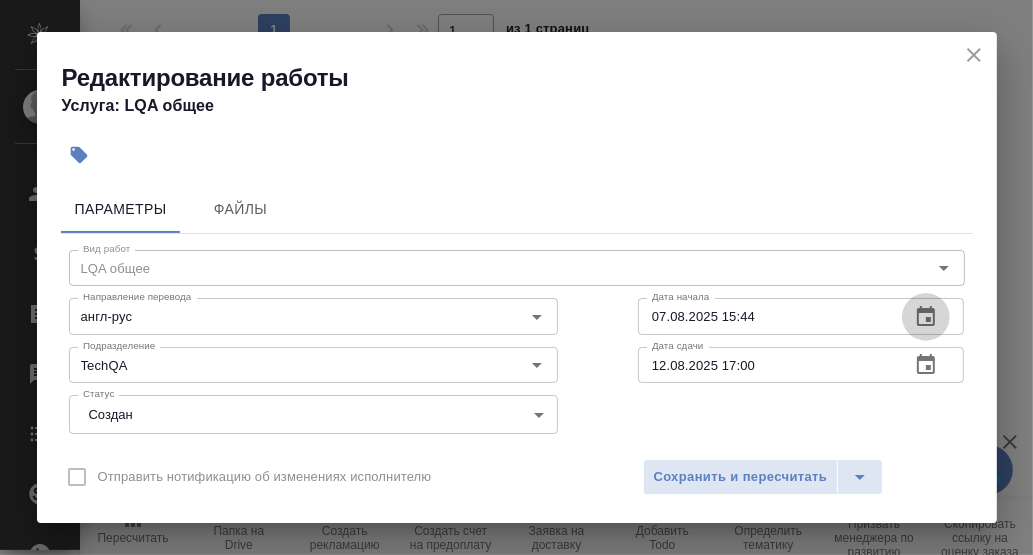 click 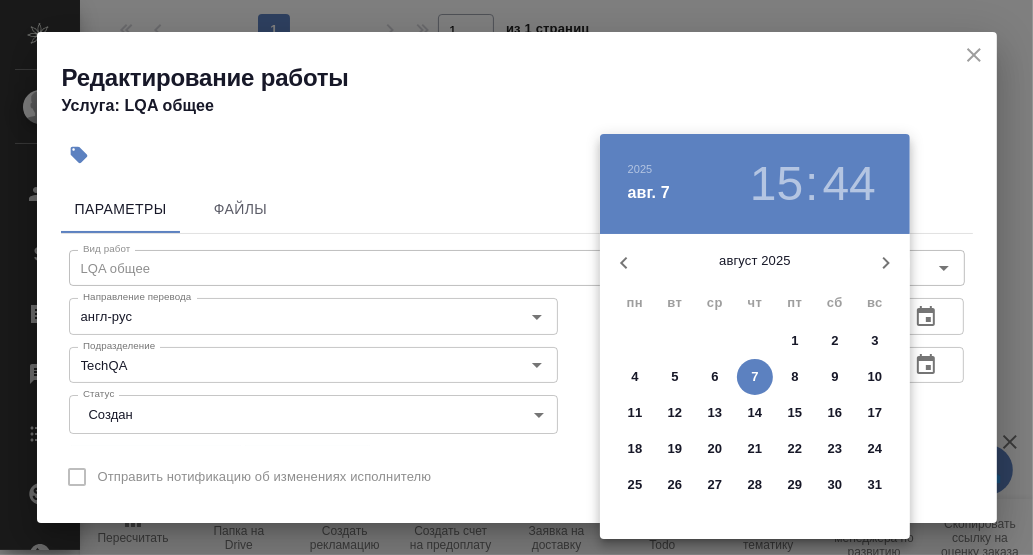 click on "7" at bounding box center (754, 377) 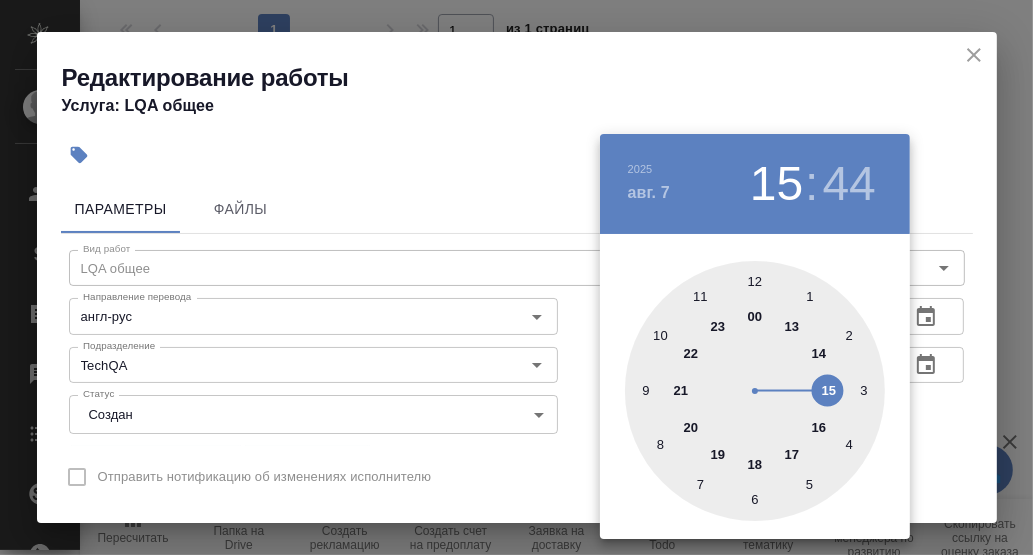 click at bounding box center [755, 391] 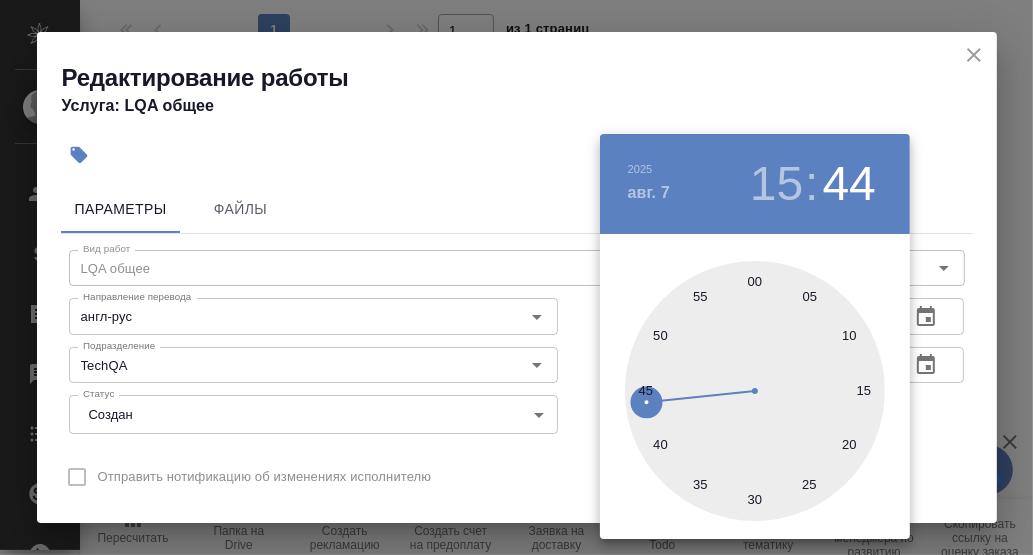 click at bounding box center [755, 391] 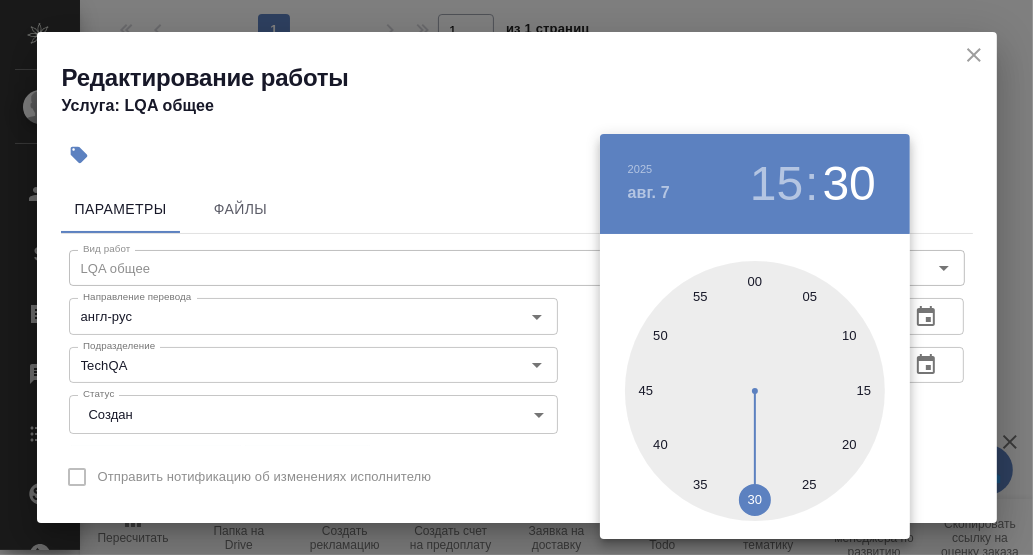 click at bounding box center [516, 277] 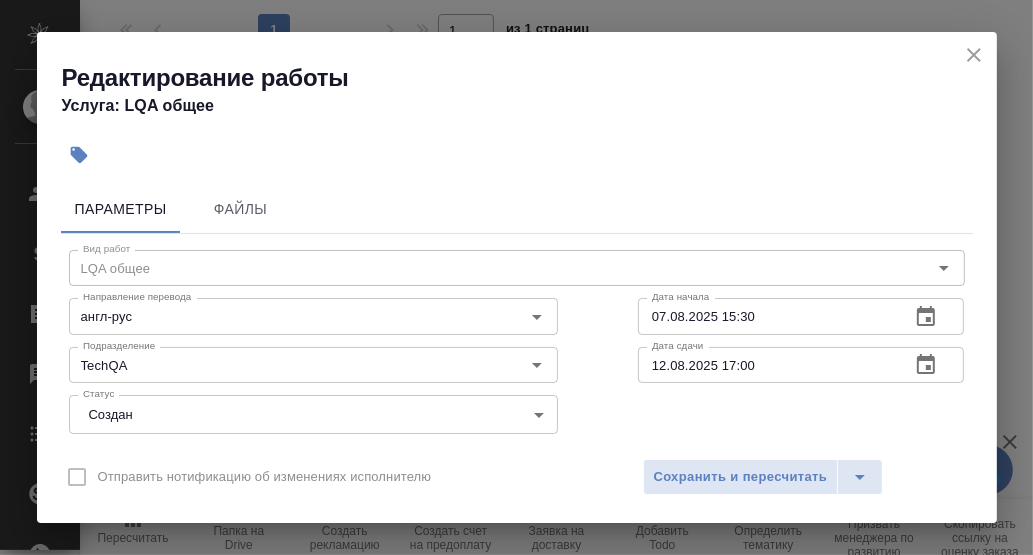 click 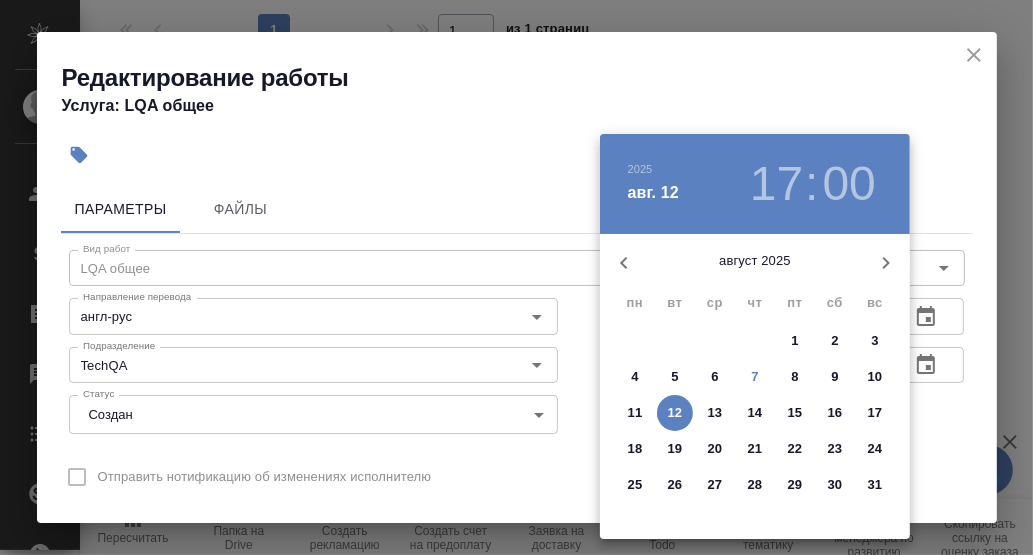 click on "7" at bounding box center [754, 377] 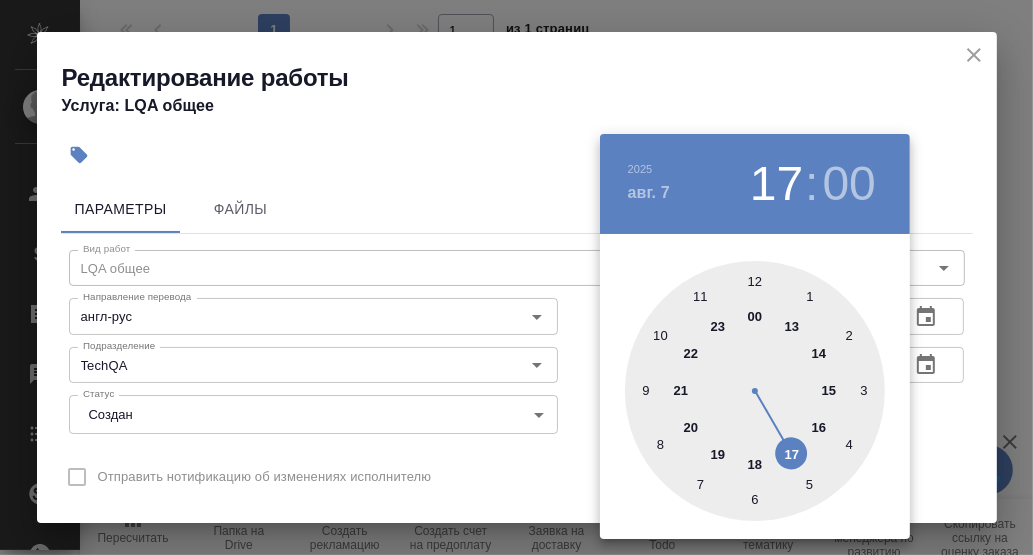 click at bounding box center (755, 391) 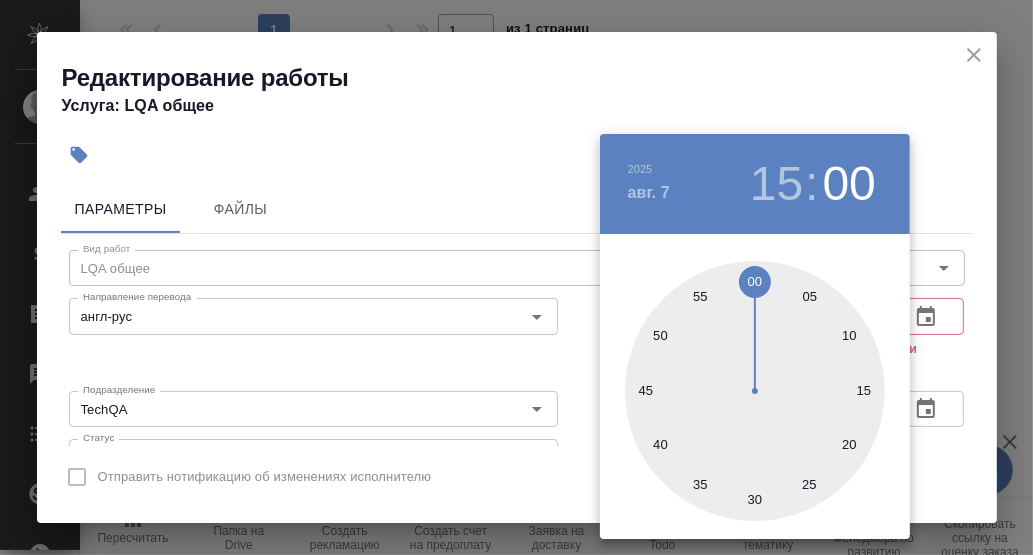 drag, startPoint x: 872, startPoint y: 392, endPoint x: 890, endPoint y: 393, distance: 18.027756 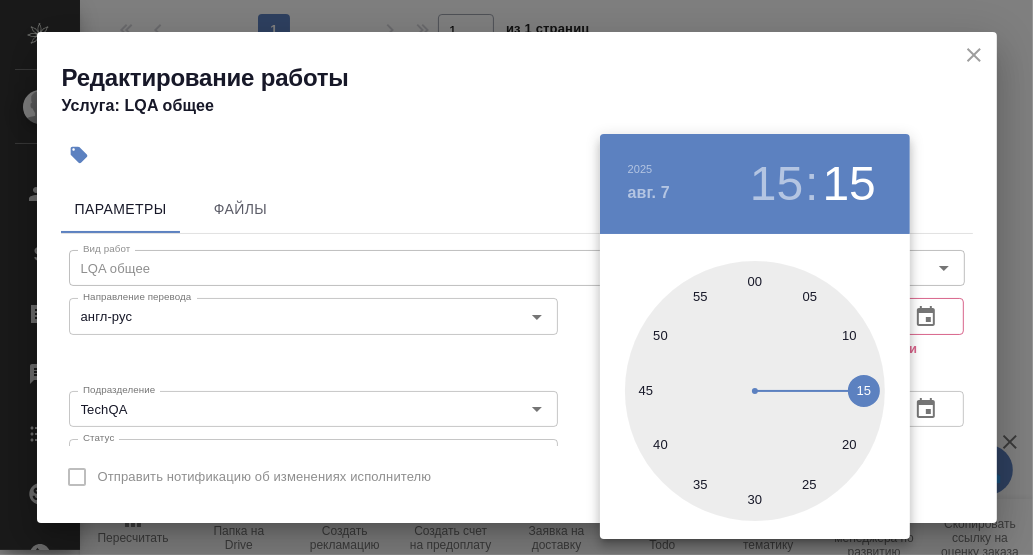 click at bounding box center [516, 277] 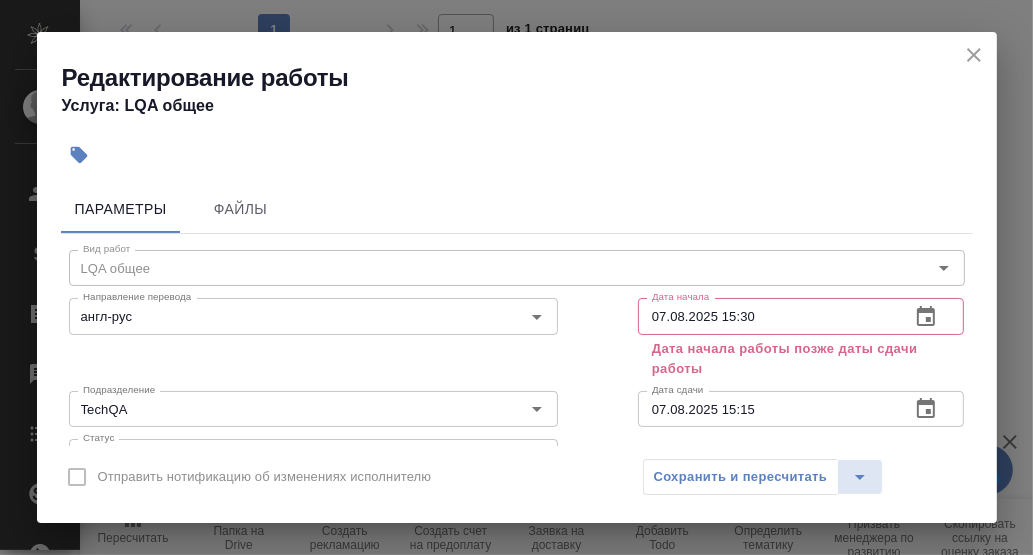 click 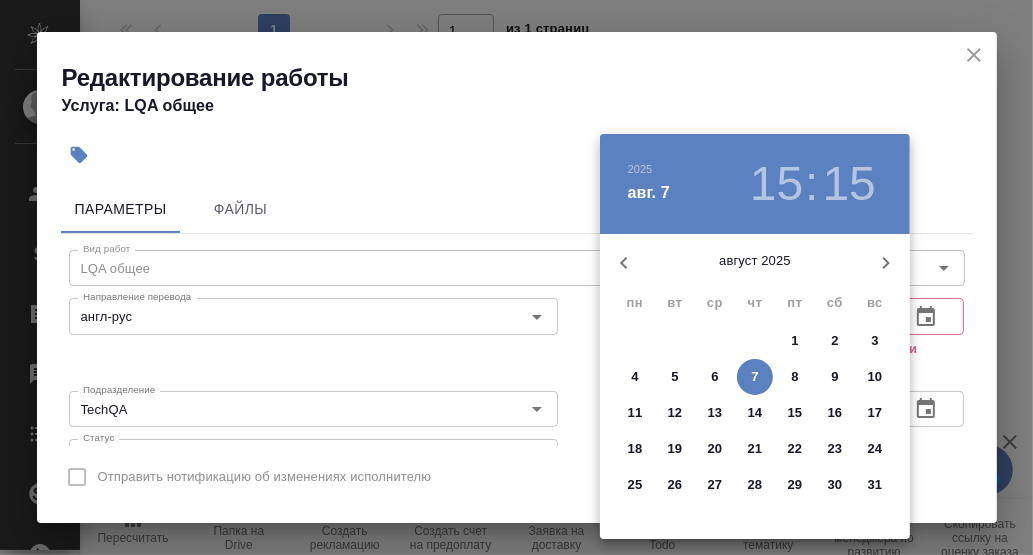click on "7" at bounding box center [755, 377] 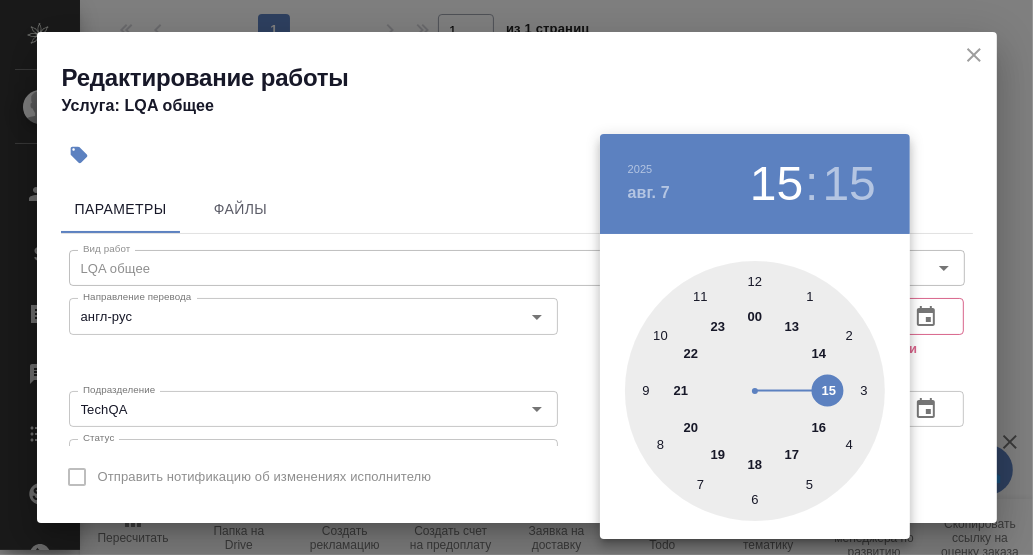 click at bounding box center (755, 391) 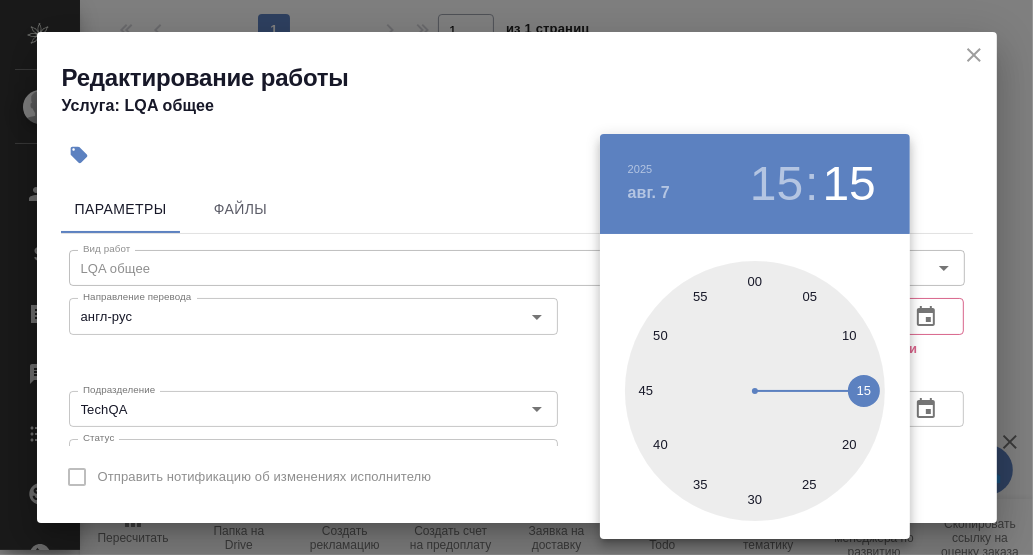 click at bounding box center (755, 391) 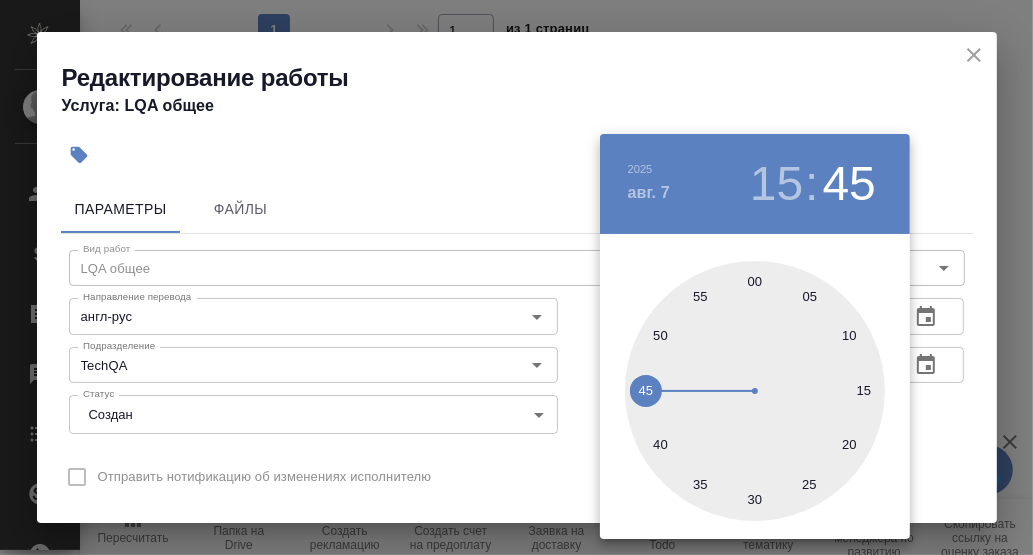 click at bounding box center [516, 277] 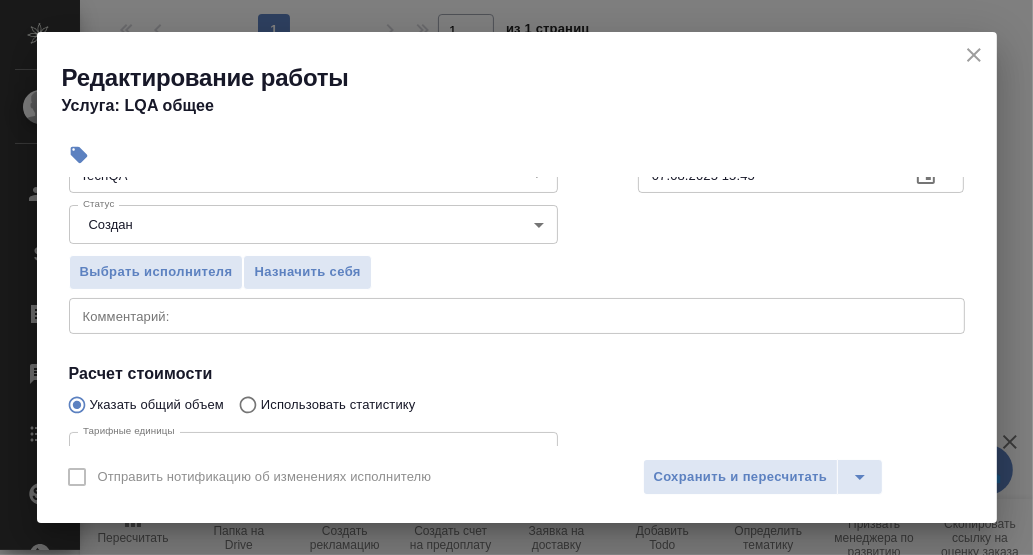 scroll, scrollTop: 300, scrollLeft: 0, axis: vertical 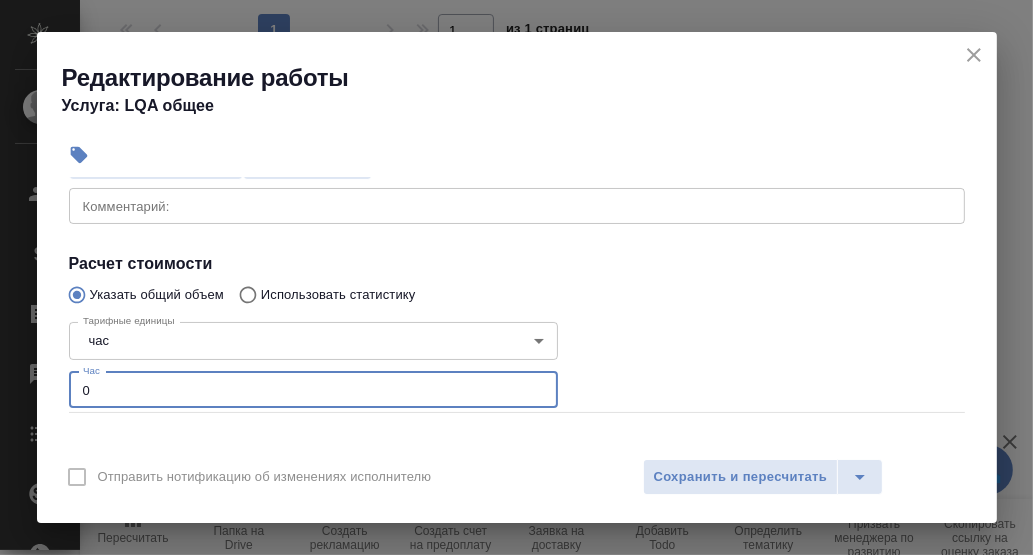 click on "0" at bounding box center (313, 390) 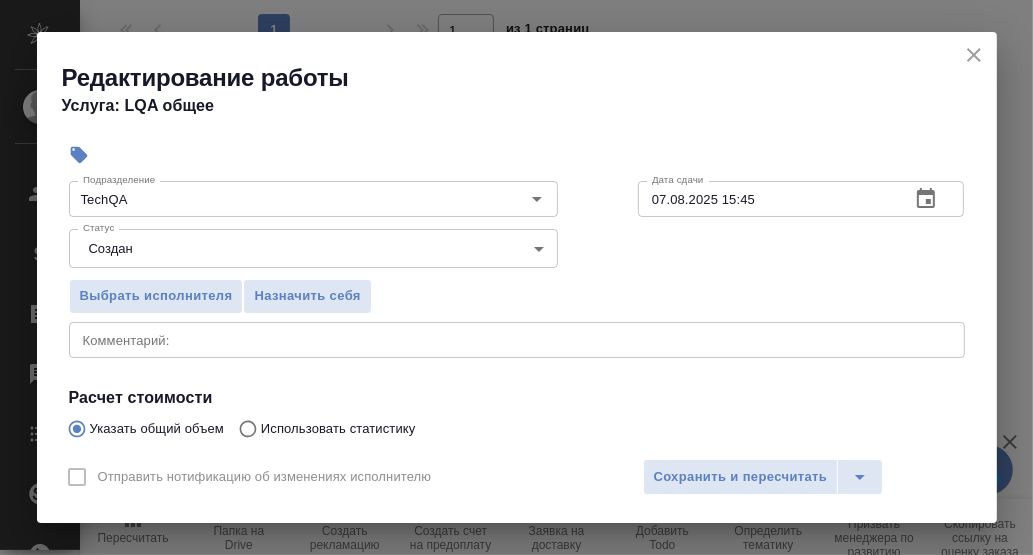 scroll, scrollTop: 200, scrollLeft: 0, axis: vertical 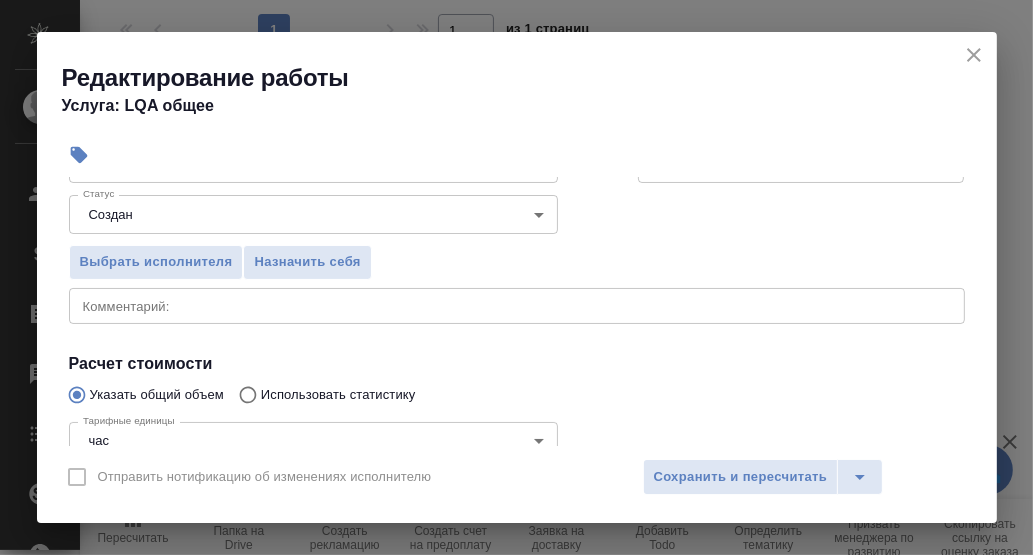 type on "0.2" 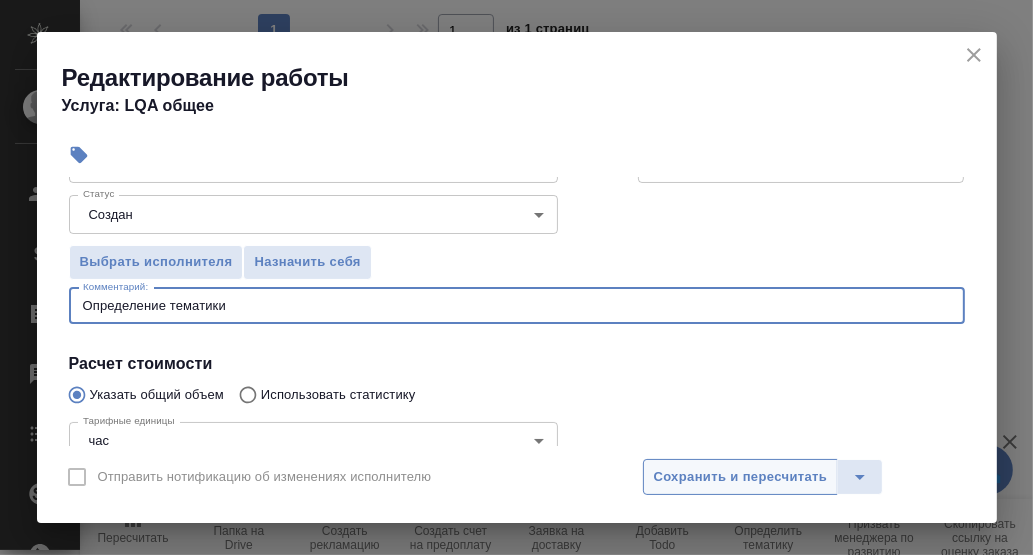 type on "Определение тематики" 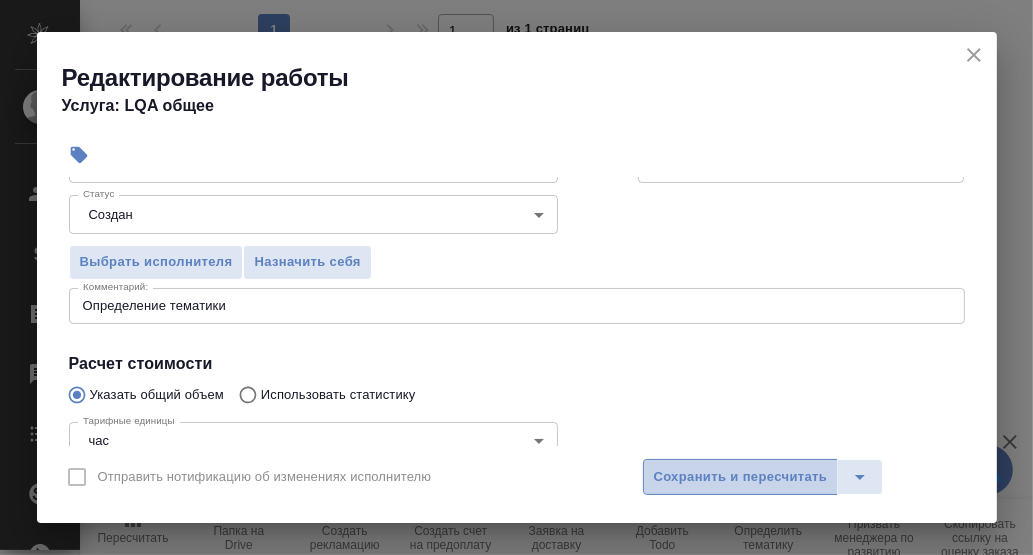 drag, startPoint x: 728, startPoint y: 481, endPoint x: 739, endPoint y: 474, distance: 13.038404 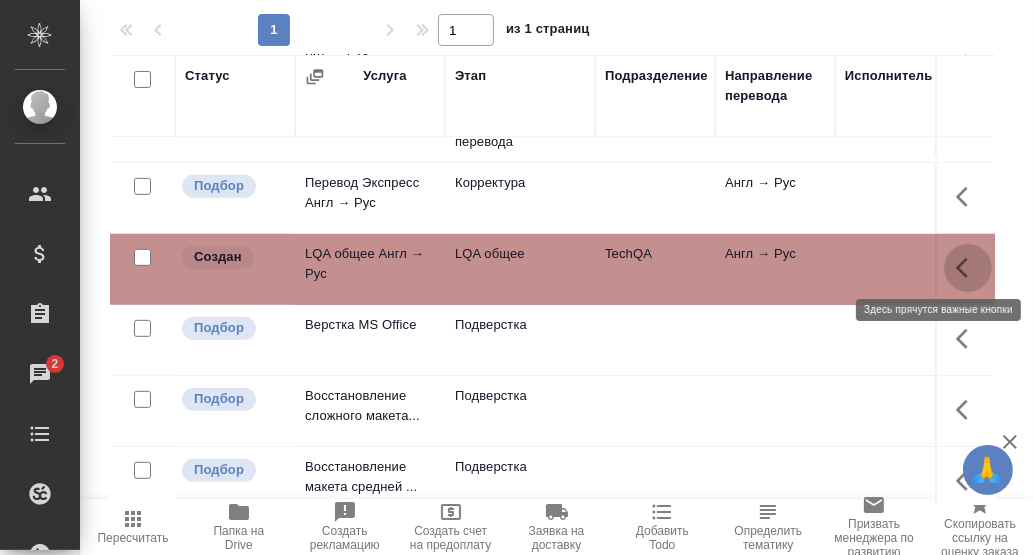 click 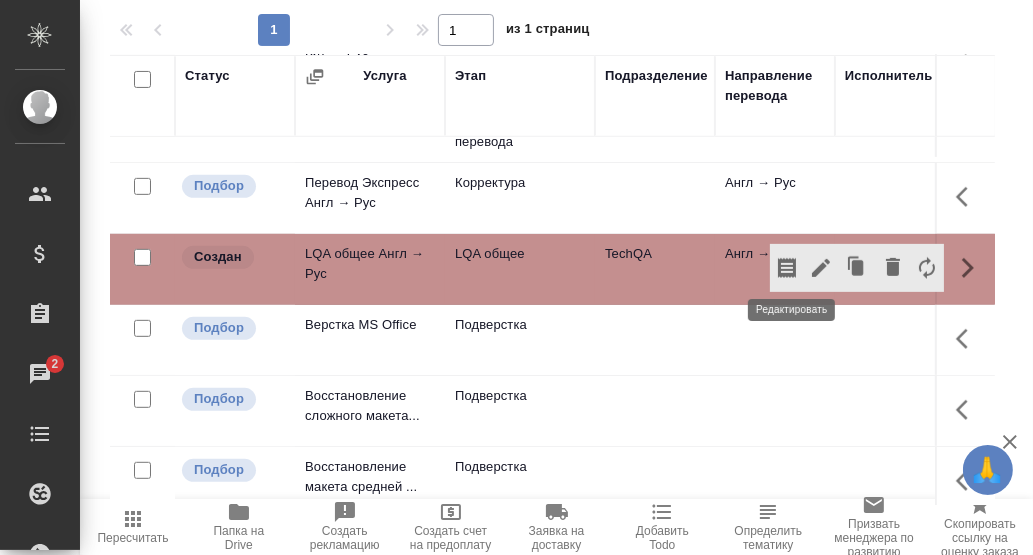 click 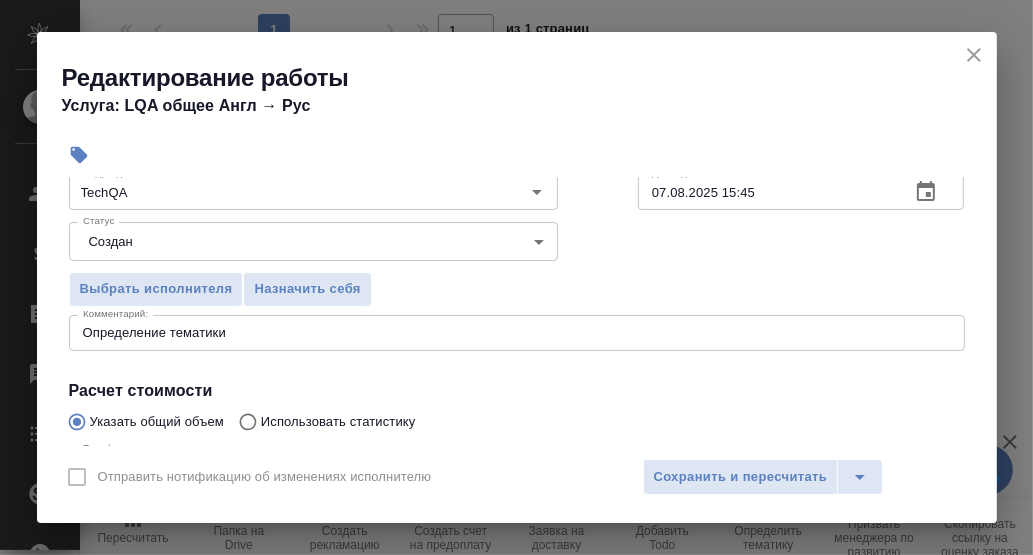 scroll, scrollTop: 200, scrollLeft: 0, axis: vertical 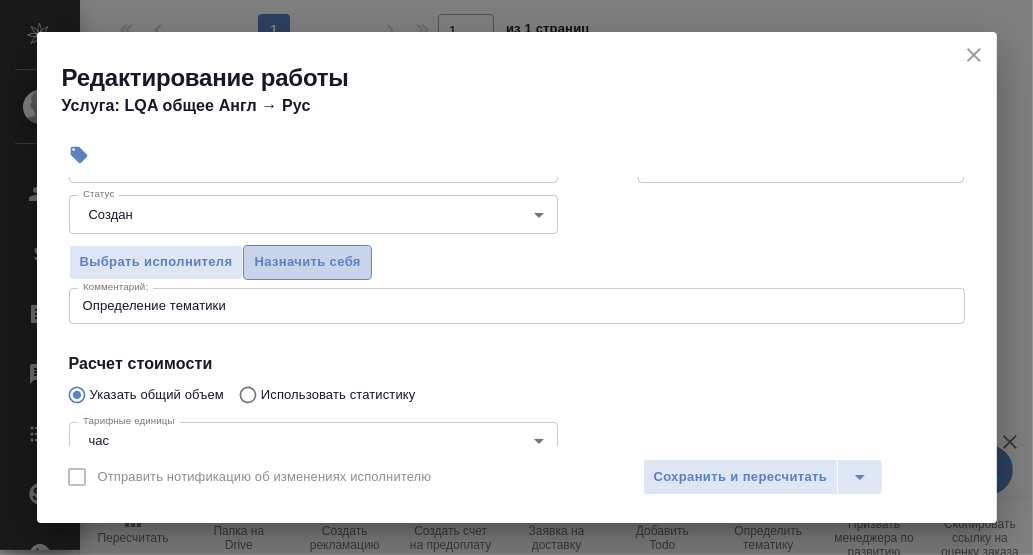 click on "Назначить себя" at bounding box center (307, 262) 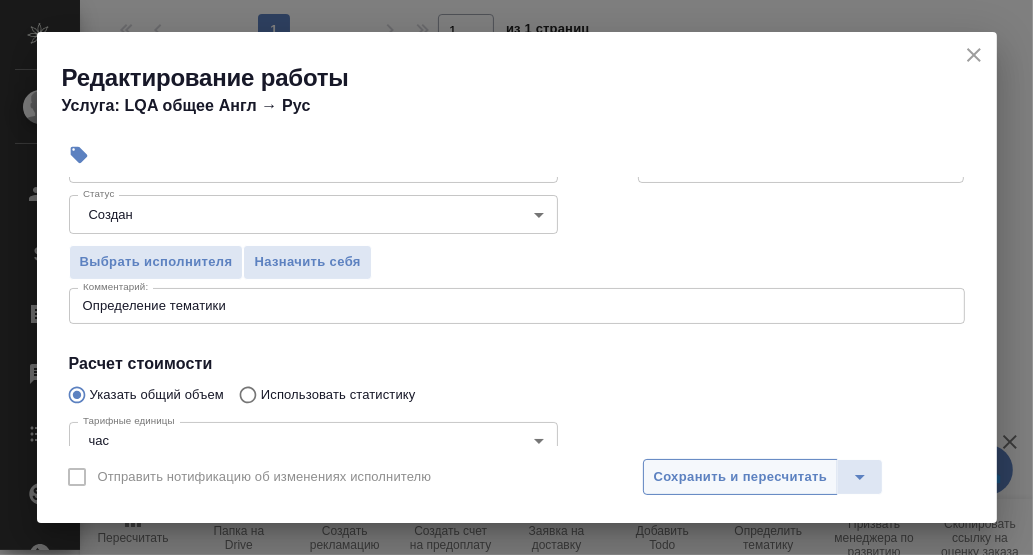 click on "Сохранить и пересчитать" at bounding box center (741, 477) 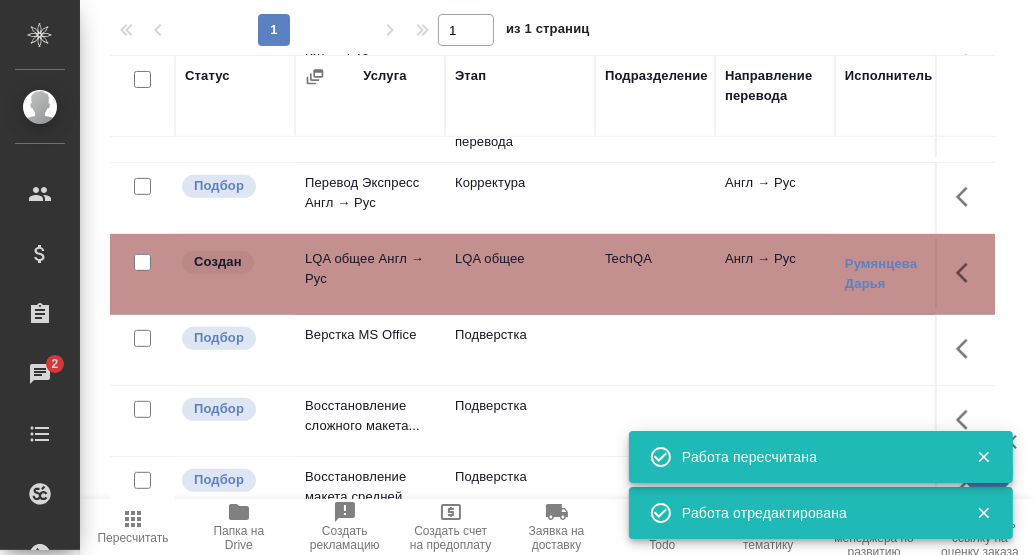 scroll, scrollTop: 564, scrollLeft: 0, axis: vertical 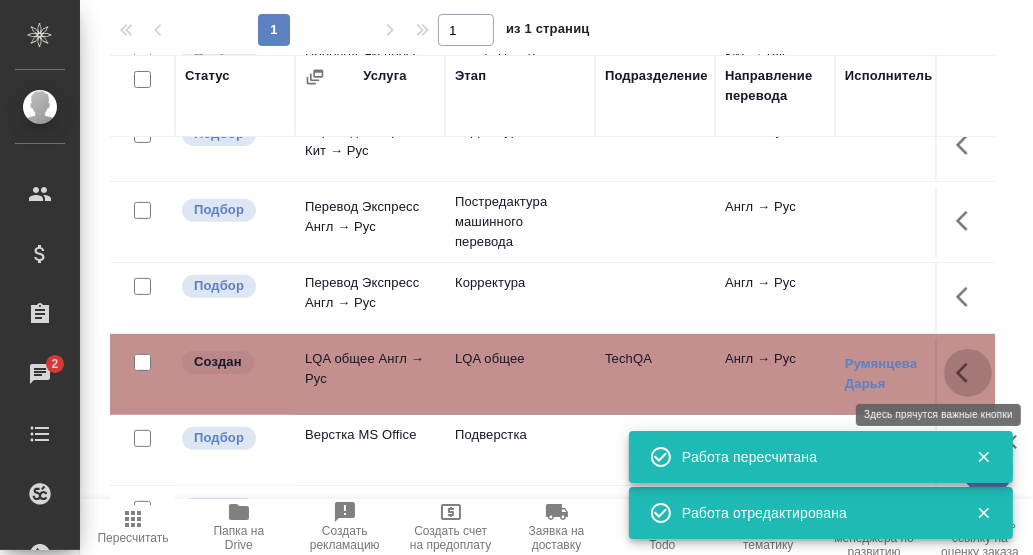 click 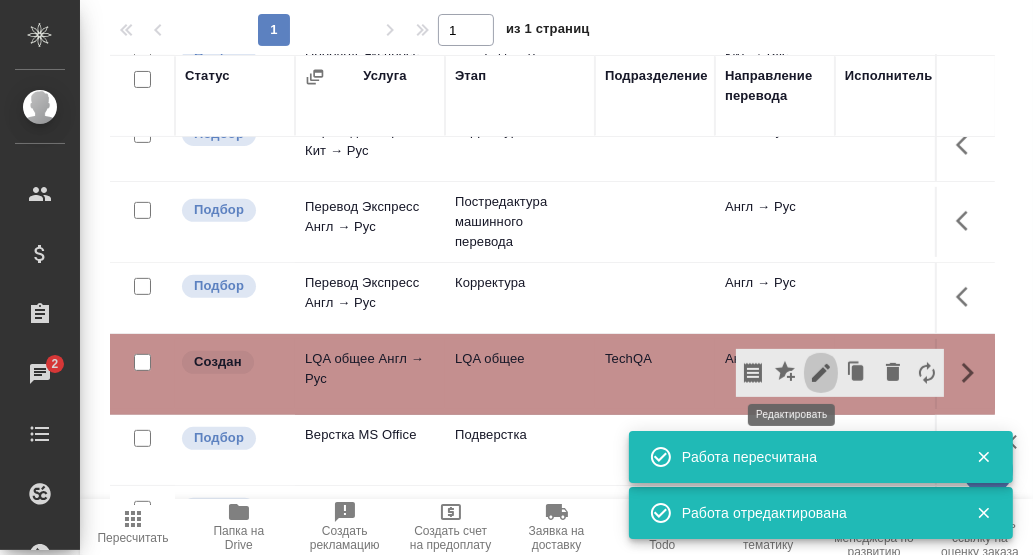 click 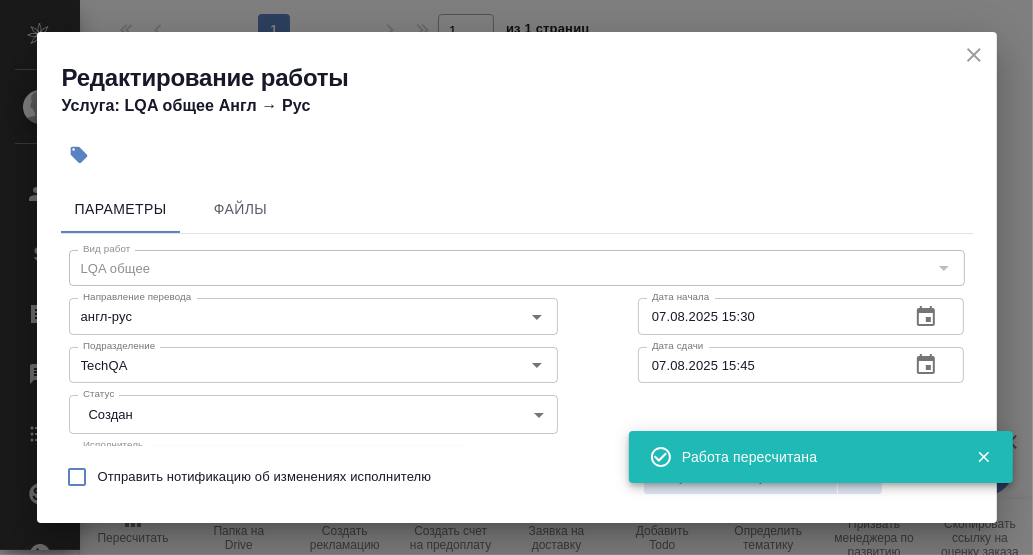 scroll, scrollTop: 99, scrollLeft: 0, axis: vertical 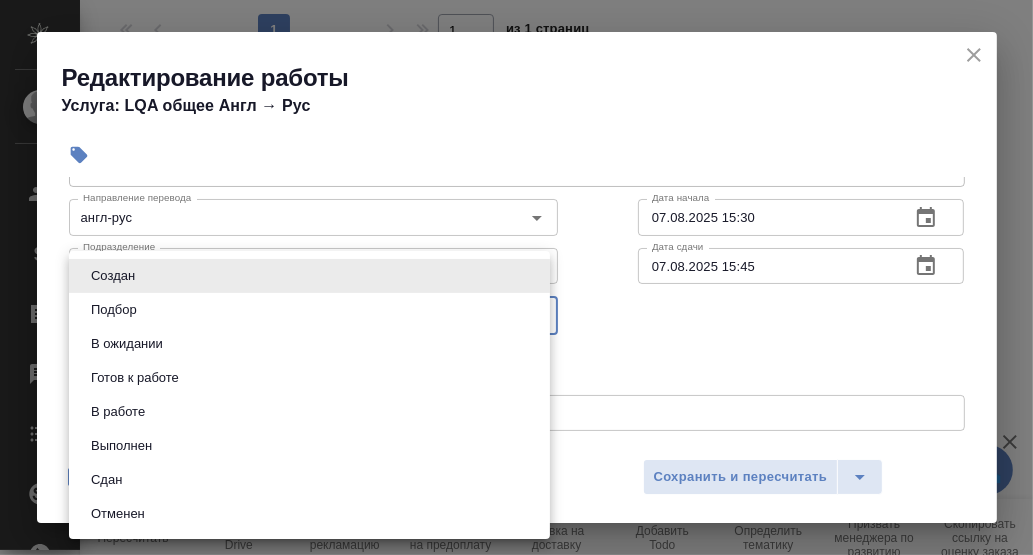 click on "🙏 .cls-1
fill:#fff;
AWATERA [NAME] [NAME] Клиенты Спецификации Заказы 2 Чаты Todo Проекты SC Исполнители Кандидаты Работы Входящие заявки Заявки на доставку Рекламации Проекты процессинга Конференции Выйти S_SMNS-ZDR-59 В работе inProgress Нормальный normal Кратко детали заказа Ответственная команда: Технический Клиент: Сименс Здравоохранение Договор: HC-50 ЦБ-0000055025001 Дата создания: 06.08.2025, 16:42 Дата сдачи: 12.08.2025, 17:00 Итого: 5 501,52 ₽ К оплате: 5 501,52 ₽ Маржинальность: 81% Требования к верстке: 14.05.2025 10:33 Проверено: [NAME] [NAME] Детали Услуги Работы Файлы Smartcat 1 1" at bounding box center [516, 277] 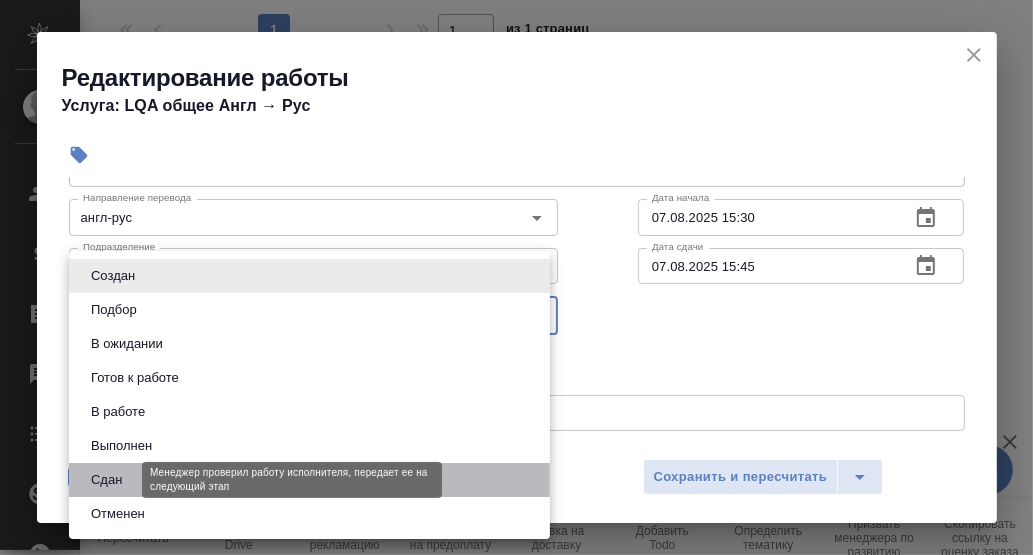 drag, startPoint x: 112, startPoint y: 473, endPoint x: 272, endPoint y: 467, distance: 160.11246 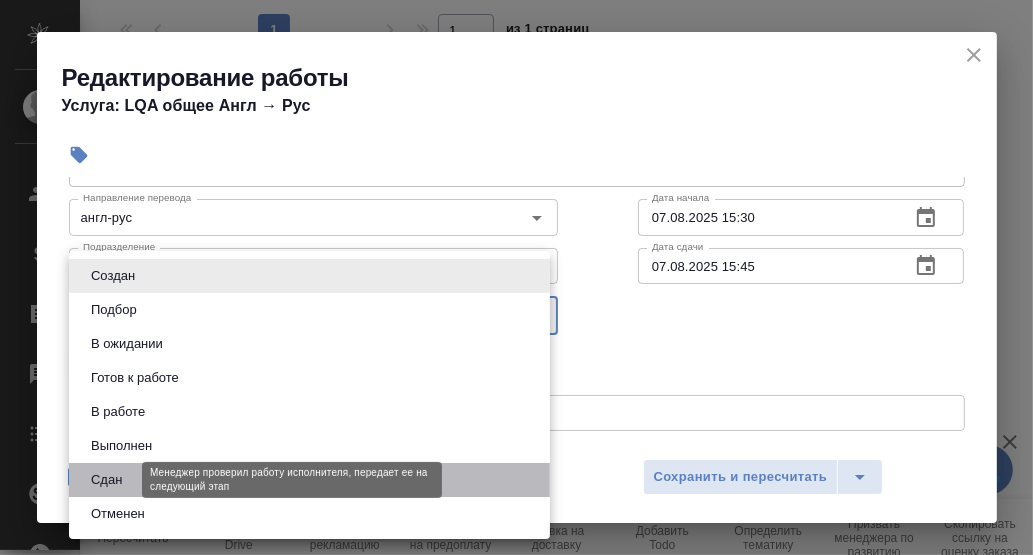 type on "closed" 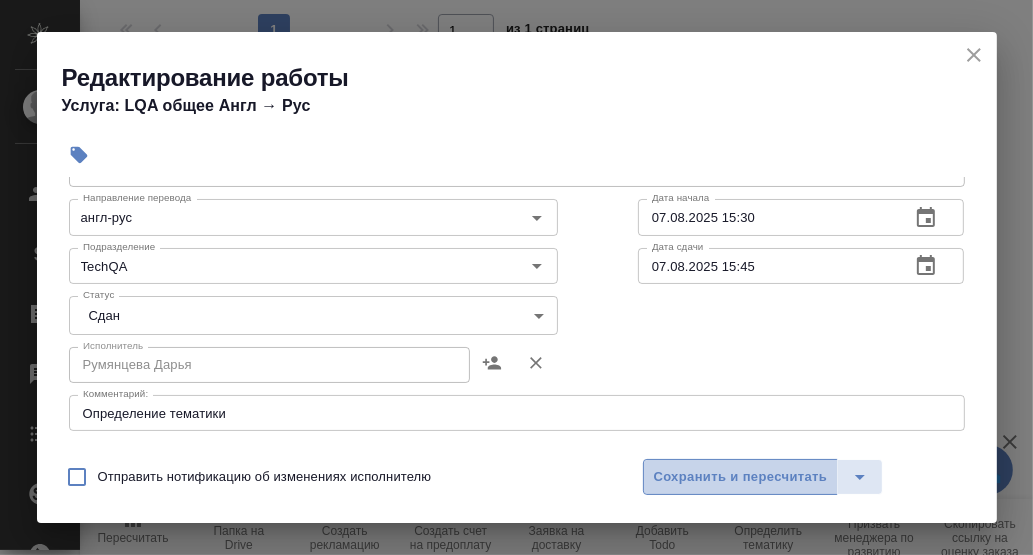 click on "Сохранить и пересчитать" at bounding box center [741, 477] 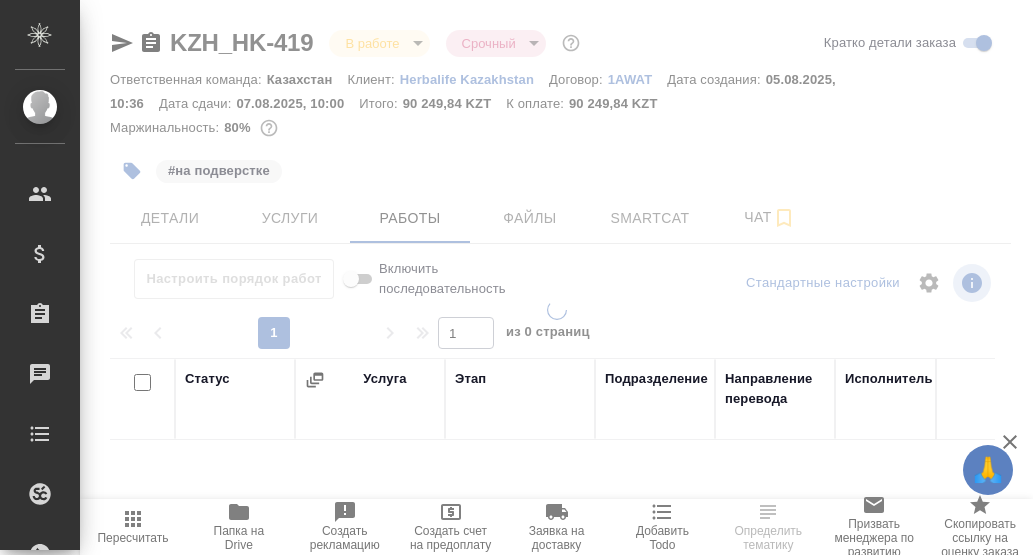 scroll, scrollTop: 0, scrollLeft: 0, axis: both 